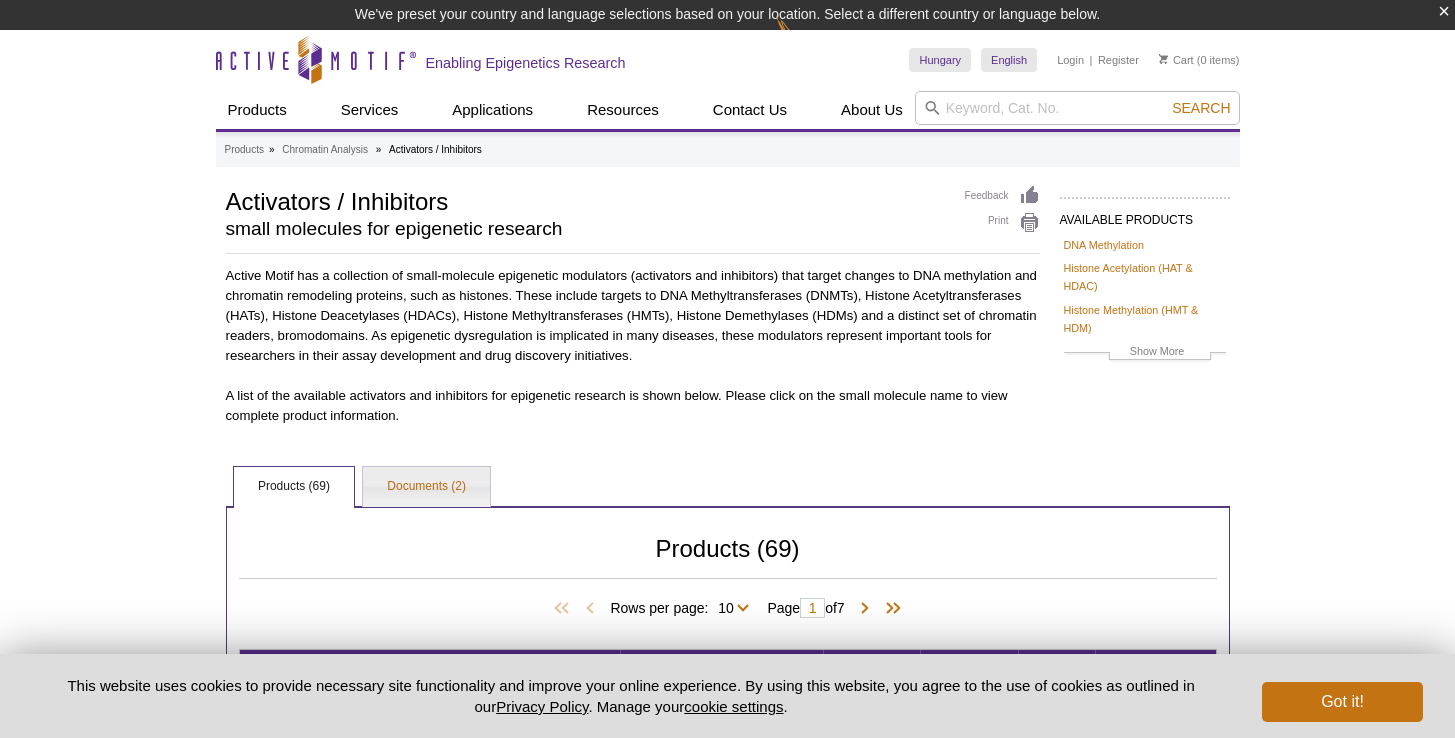 scroll, scrollTop: 0, scrollLeft: 0, axis: both 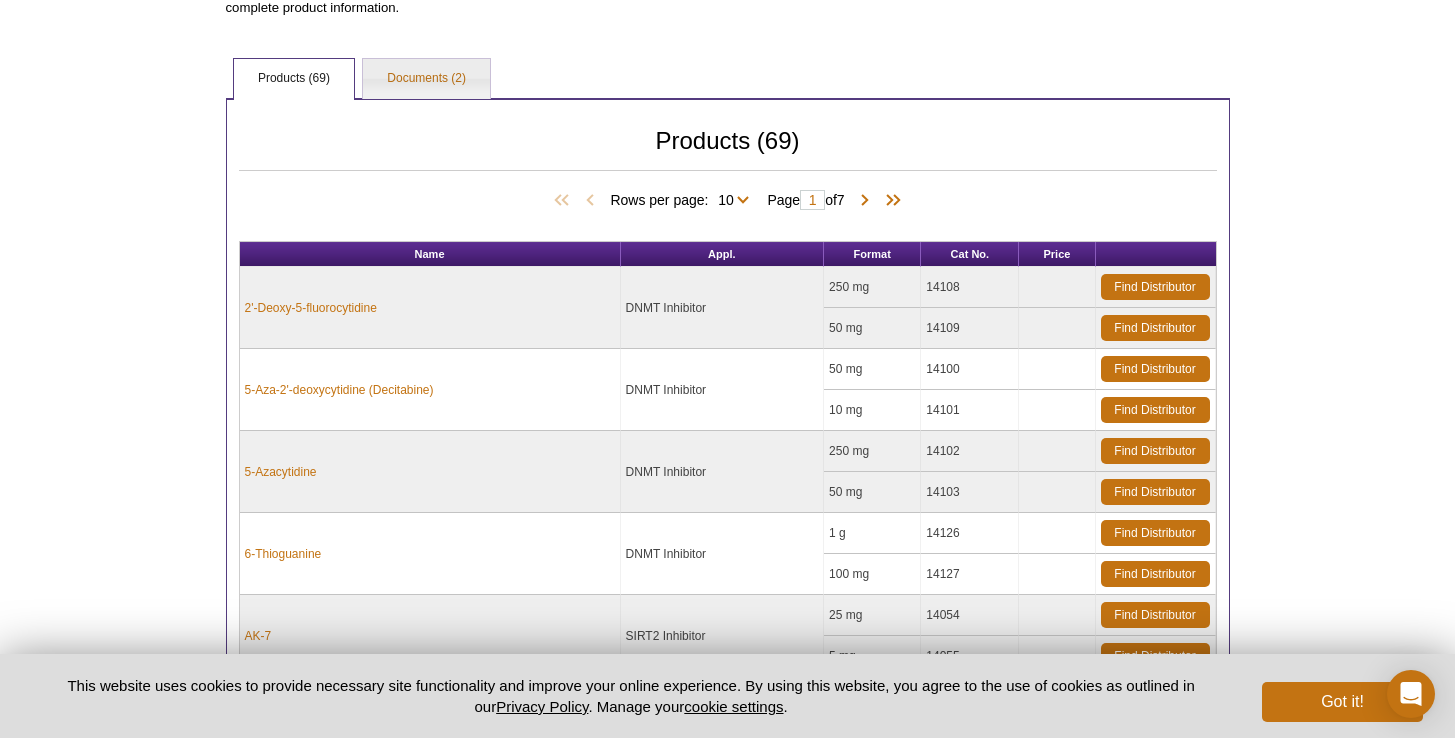 click on "Rows per page:  10 25 50 All 10" at bounding box center (683, 199) 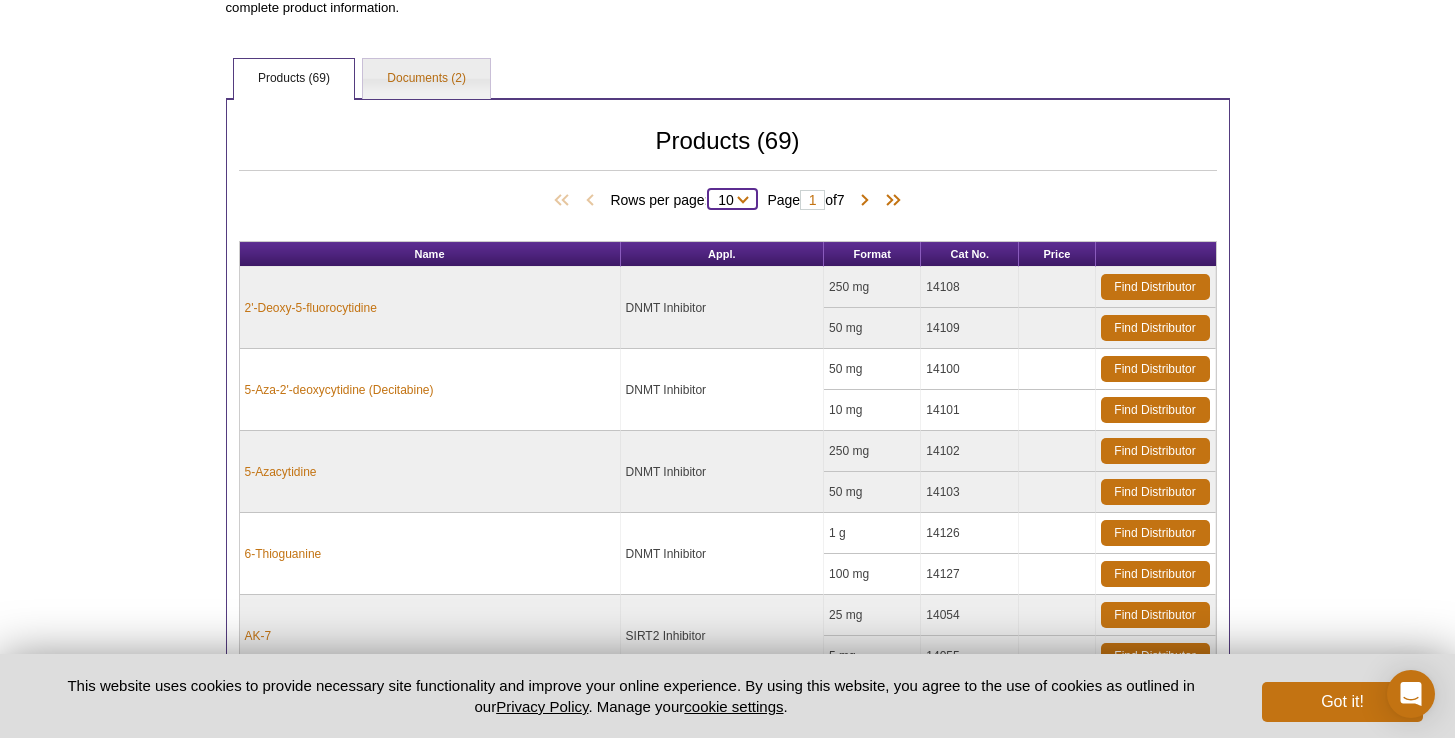 click on "10 25 50 All" at bounding box center (725, 204) 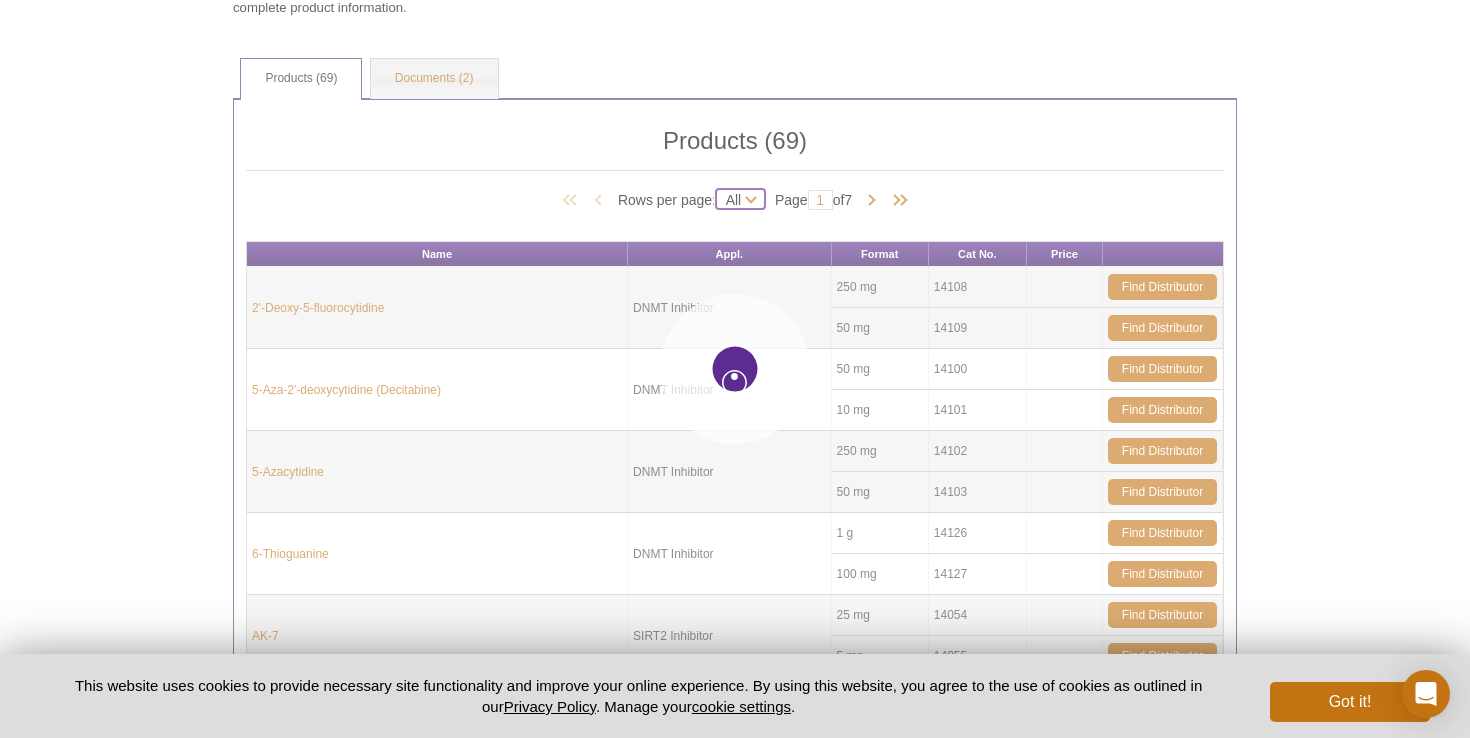 select on "69" 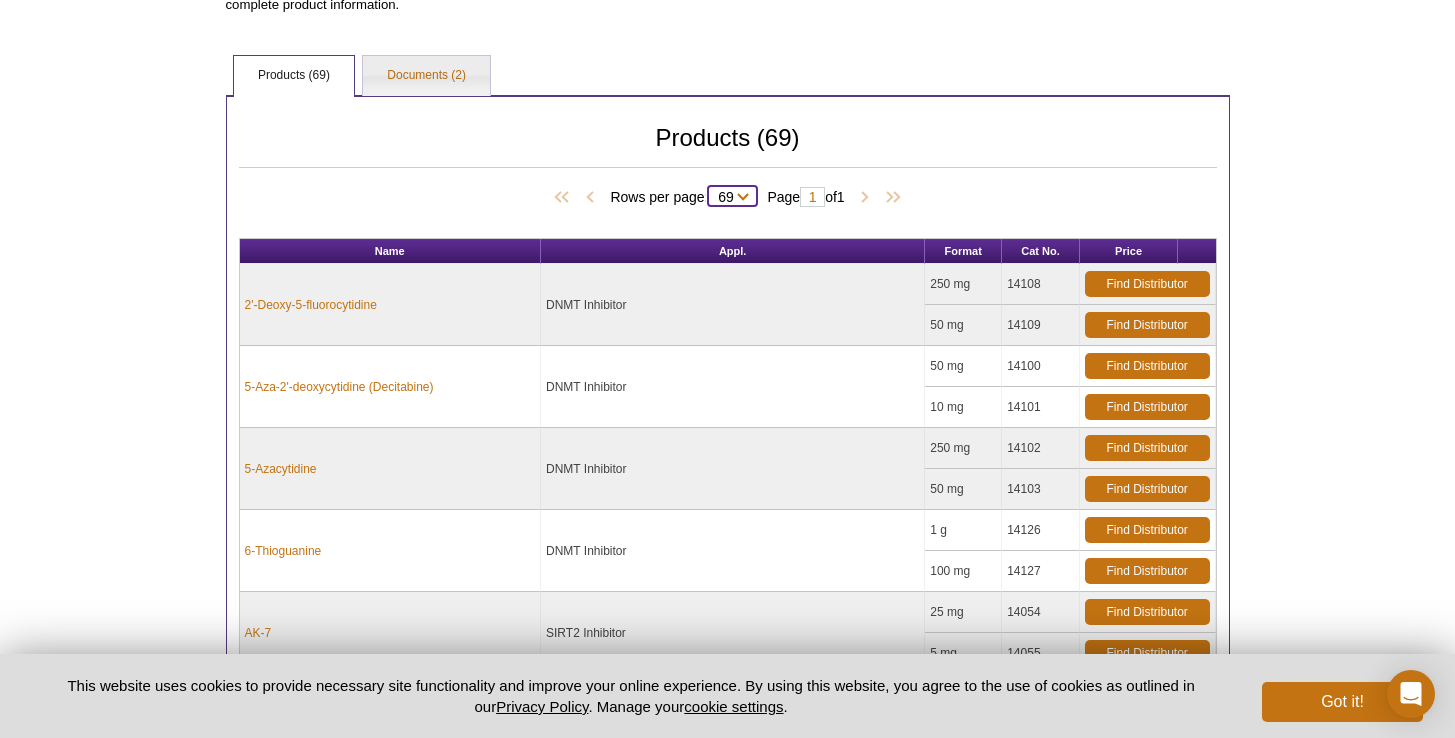 scroll, scrollTop: 382, scrollLeft: 0, axis: vertical 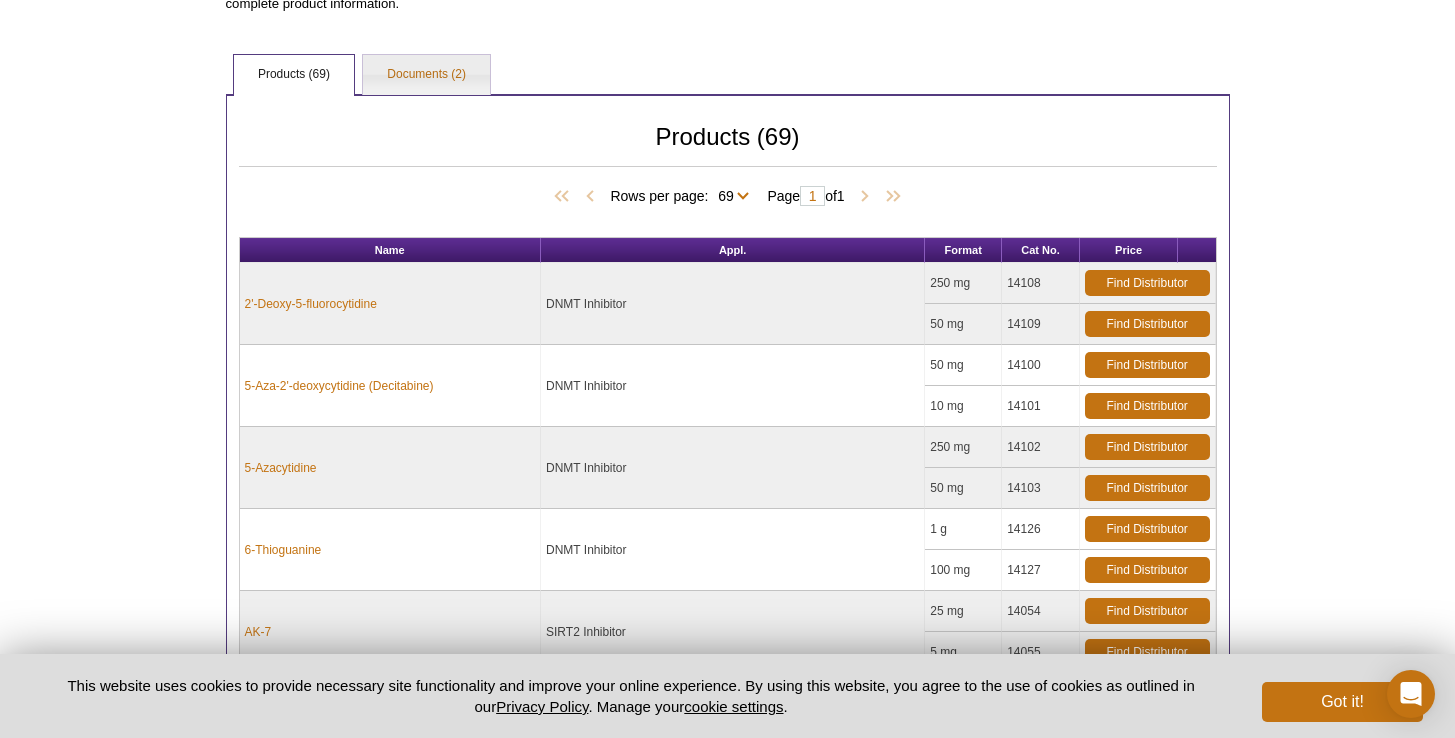 click on "50 mg" at bounding box center (963, 324) 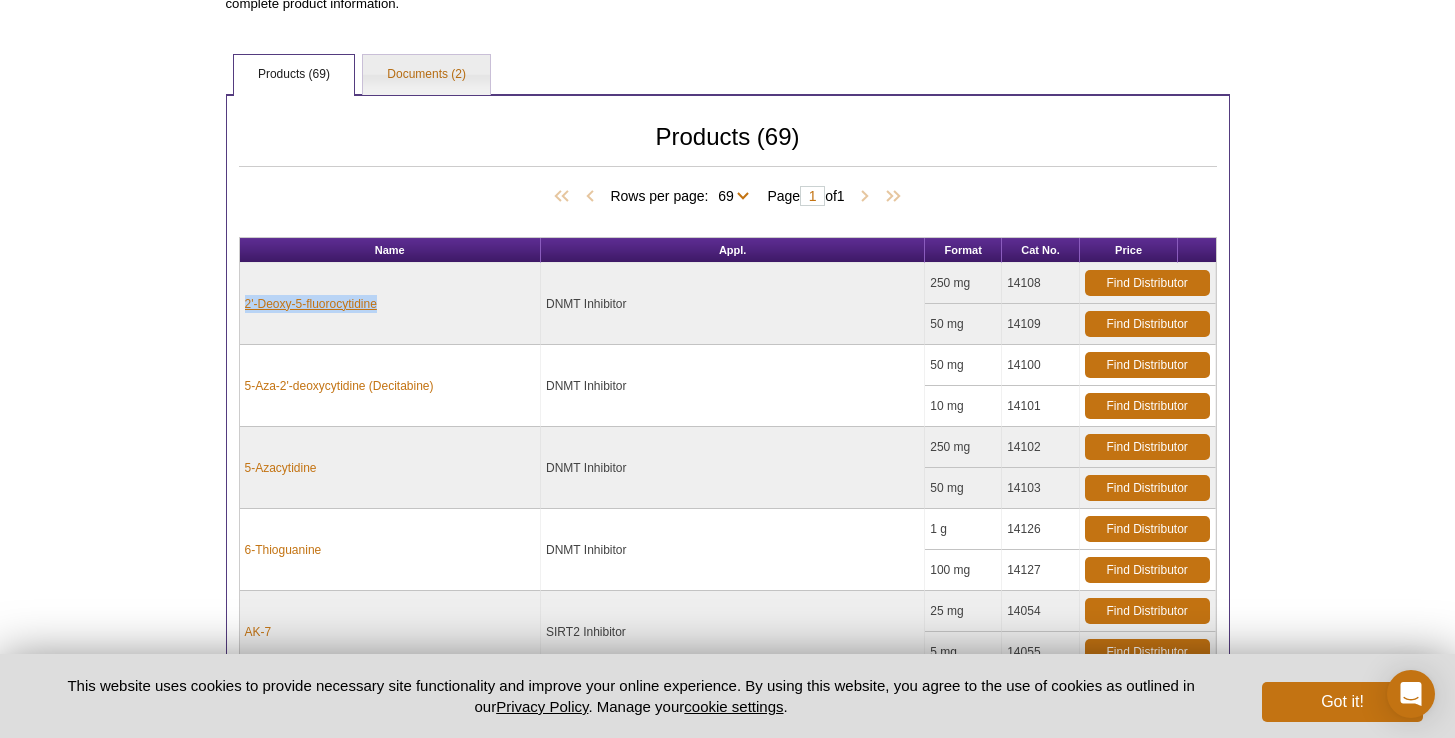 drag, startPoint x: 428, startPoint y: 311, endPoint x: 246, endPoint y: 308, distance: 182.02472 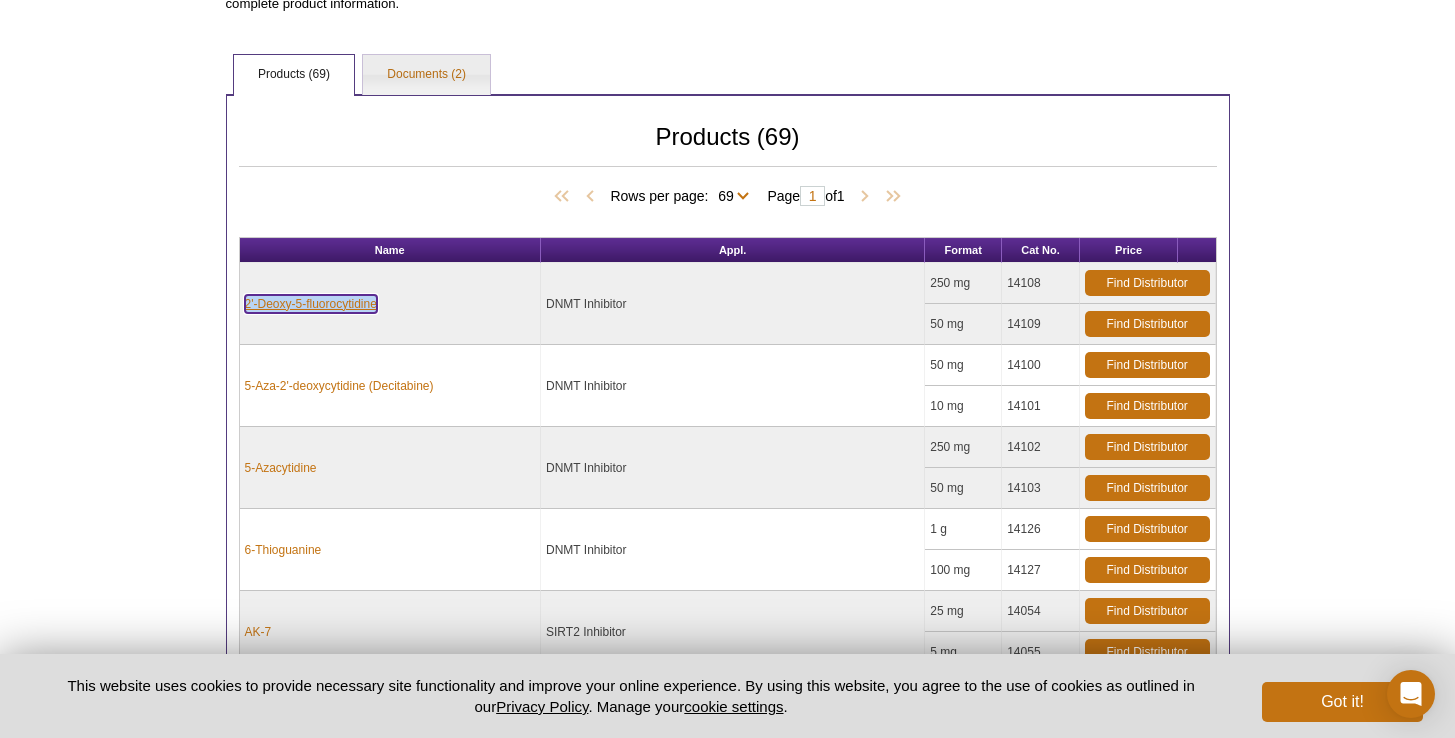 click on "2'-Deoxy-5-fluorocytidine" at bounding box center (311, 304) 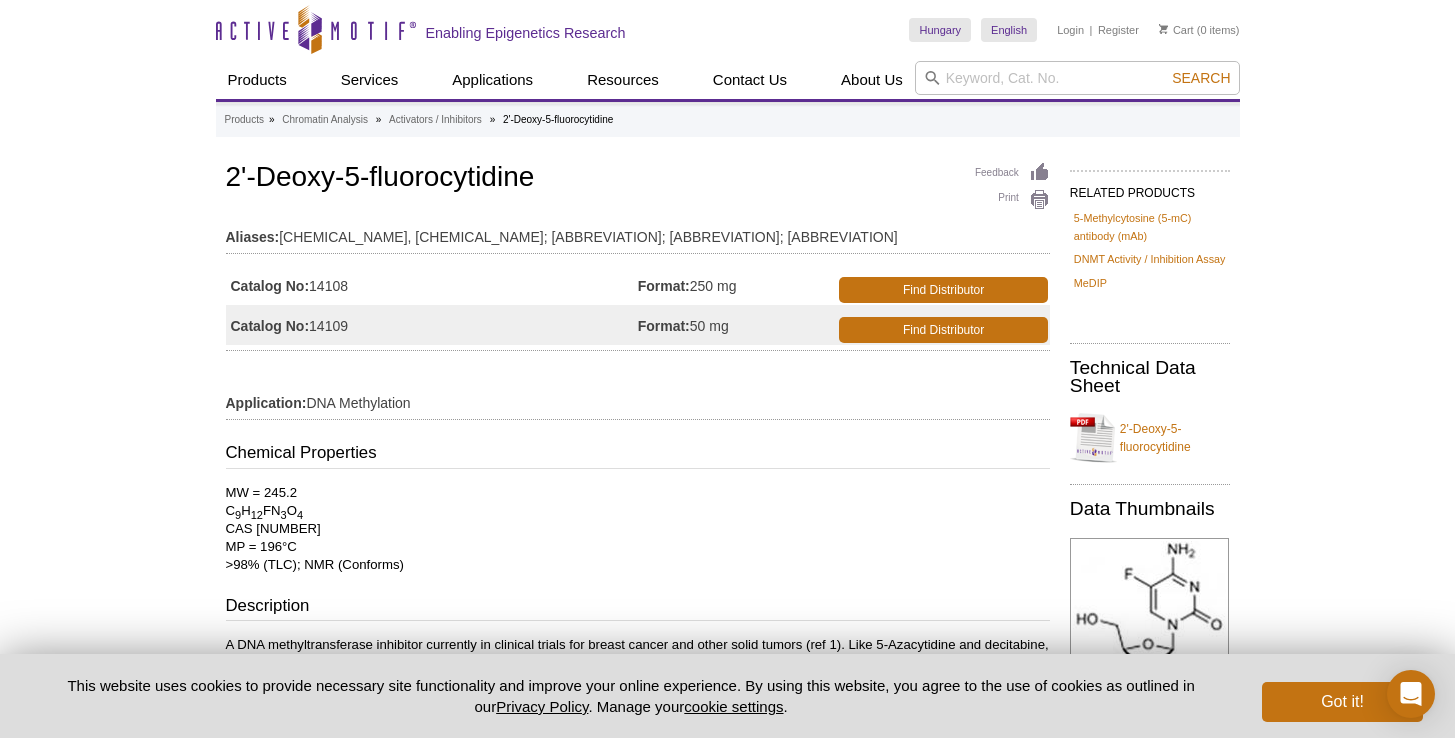 scroll, scrollTop: 0, scrollLeft: 0, axis: both 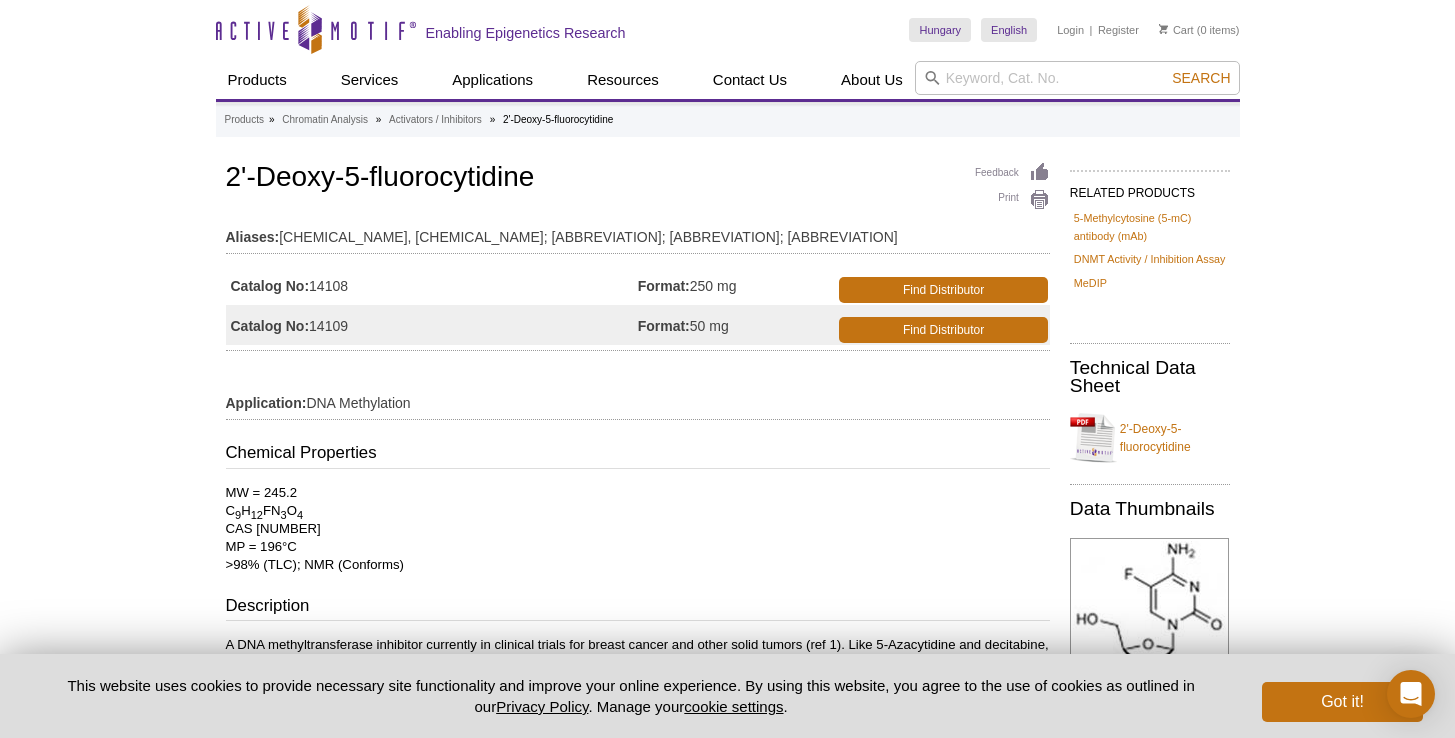 drag, startPoint x: 314, startPoint y: 324, endPoint x: 392, endPoint y: 329, distance: 78.160095 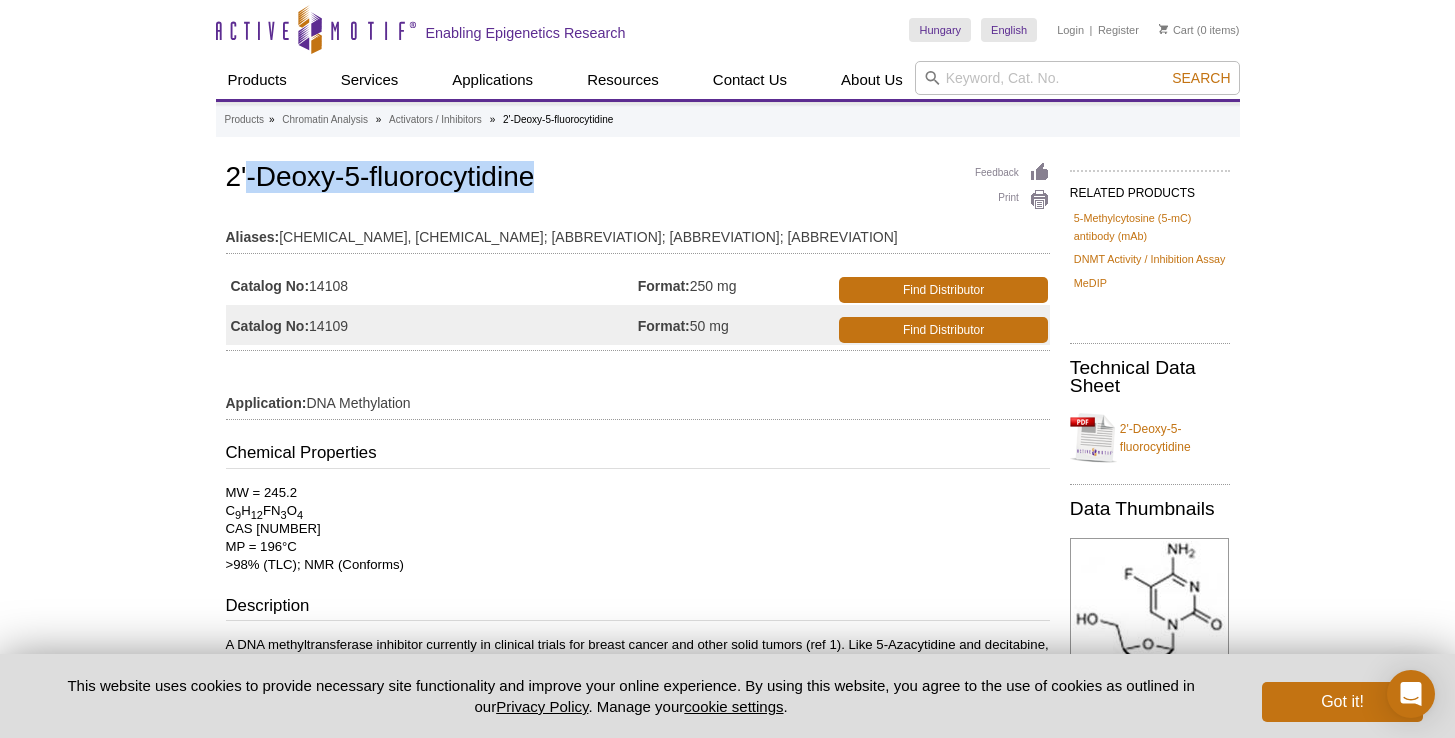 drag, startPoint x: 420, startPoint y: 175, endPoint x: 709, endPoint y: 174, distance: 289.00174 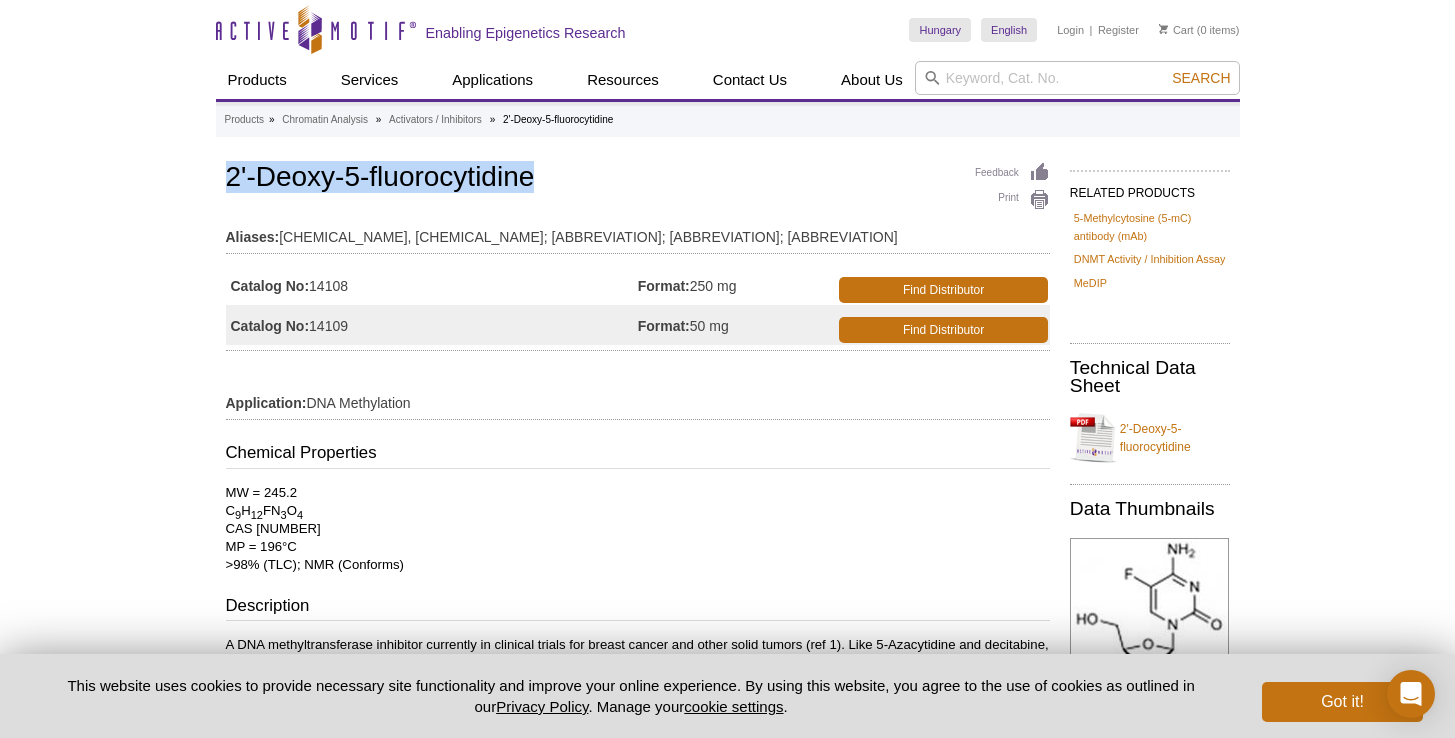 drag, startPoint x: 581, startPoint y: 170, endPoint x: 220, endPoint y: 179, distance: 361.11218 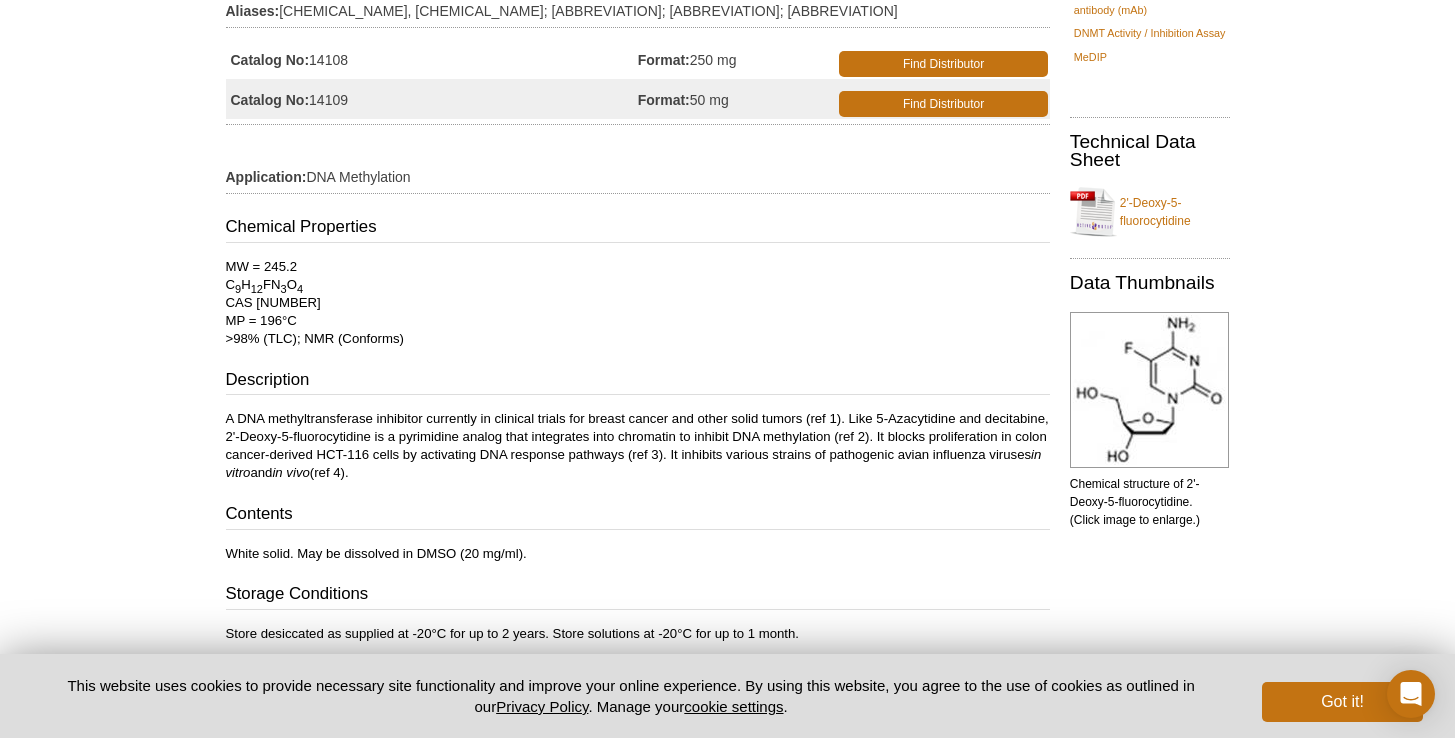 drag, startPoint x: 265, startPoint y: 302, endPoint x: 400, endPoint y: 301, distance: 135.00371 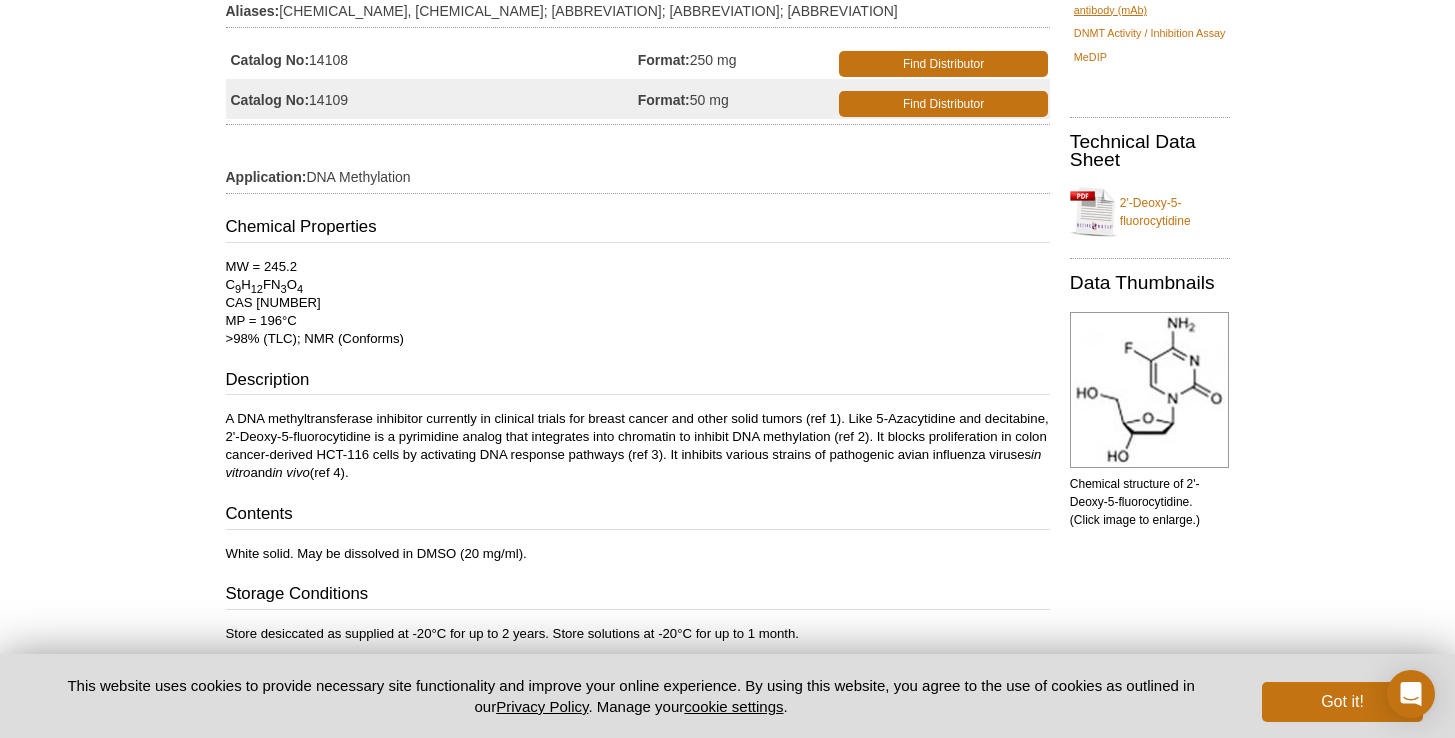 copy on "0356-76-0" 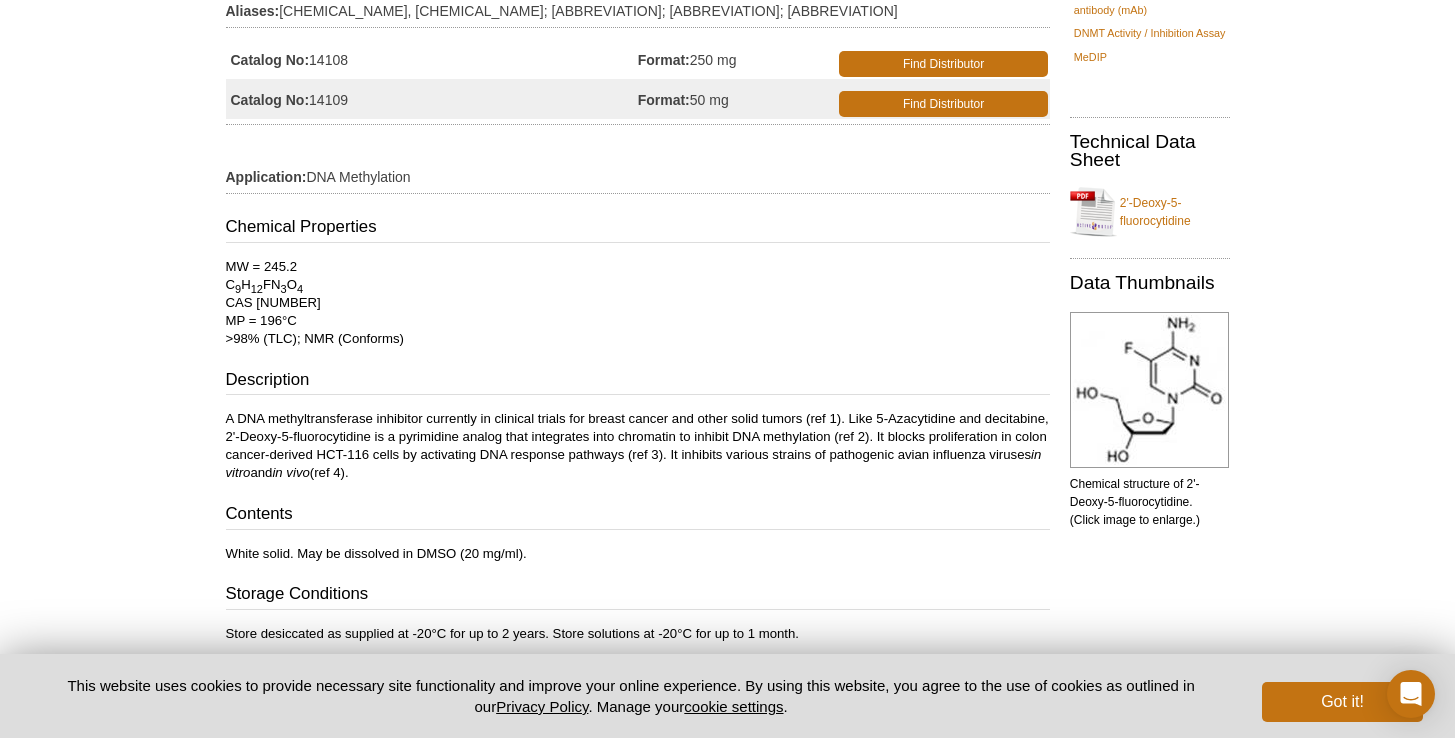 drag, startPoint x: 382, startPoint y: 248, endPoint x: 348, endPoint y: 271, distance: 41.04875 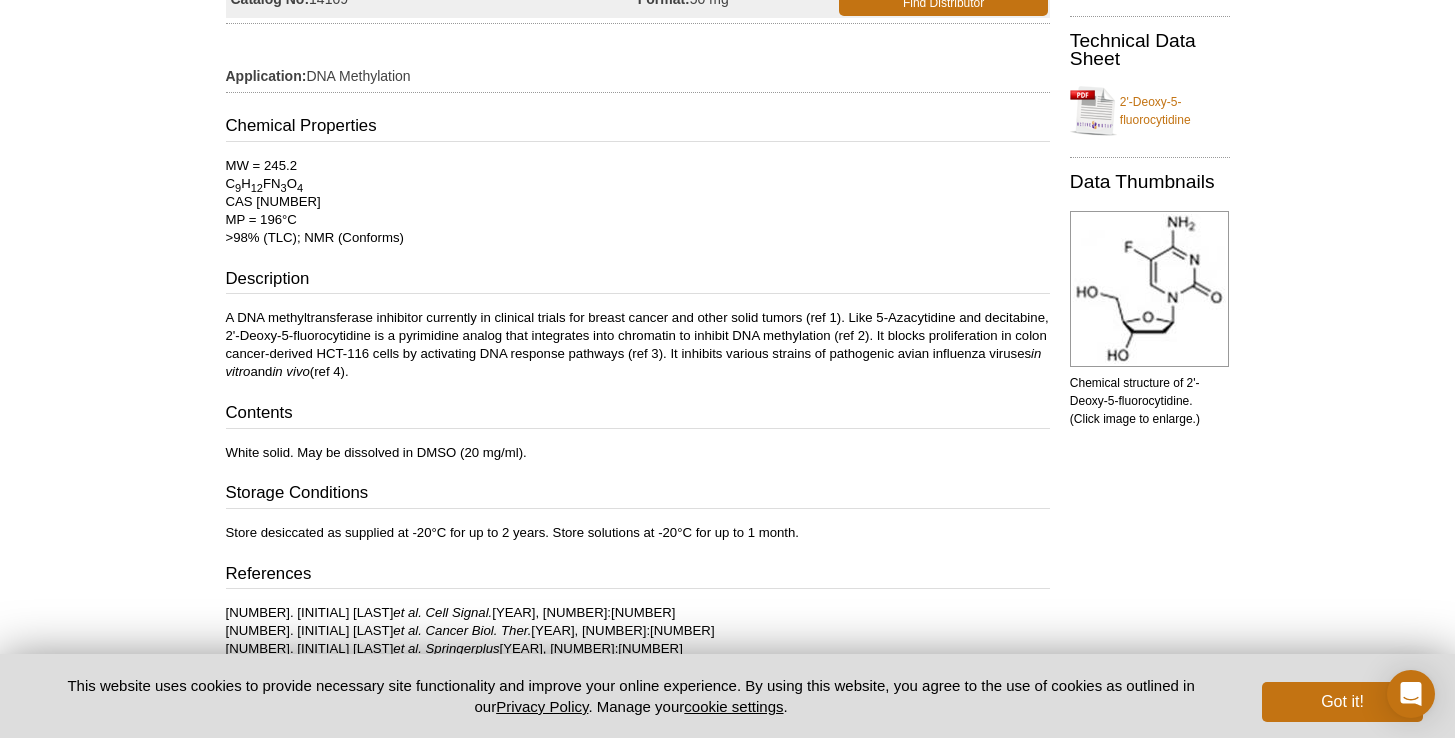 scroll, scrollTop: 696, scrollLeft: 0, axis: vertical 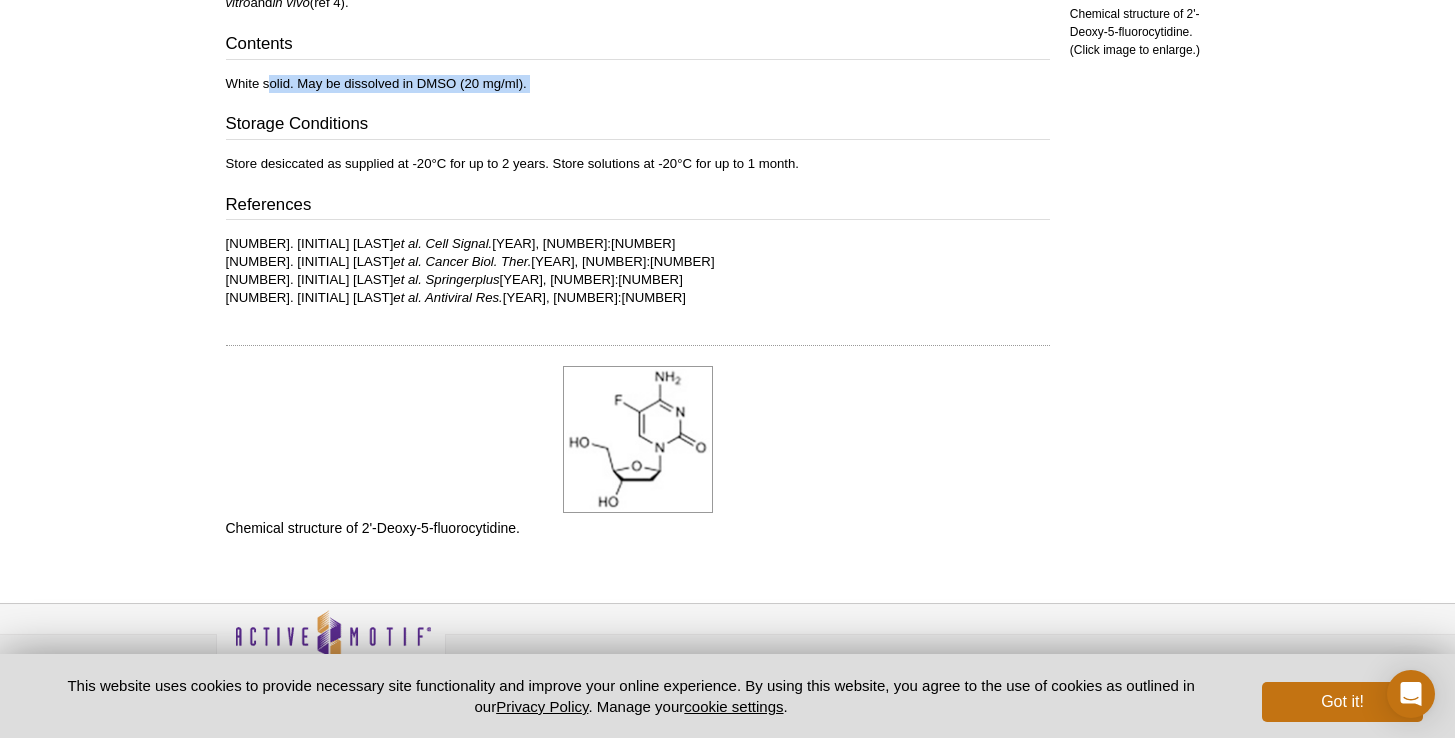 drag, startPoint x: 269, startPoint y: 83, endPoint x: 589, endPoint y: 101, distance: 320.50586 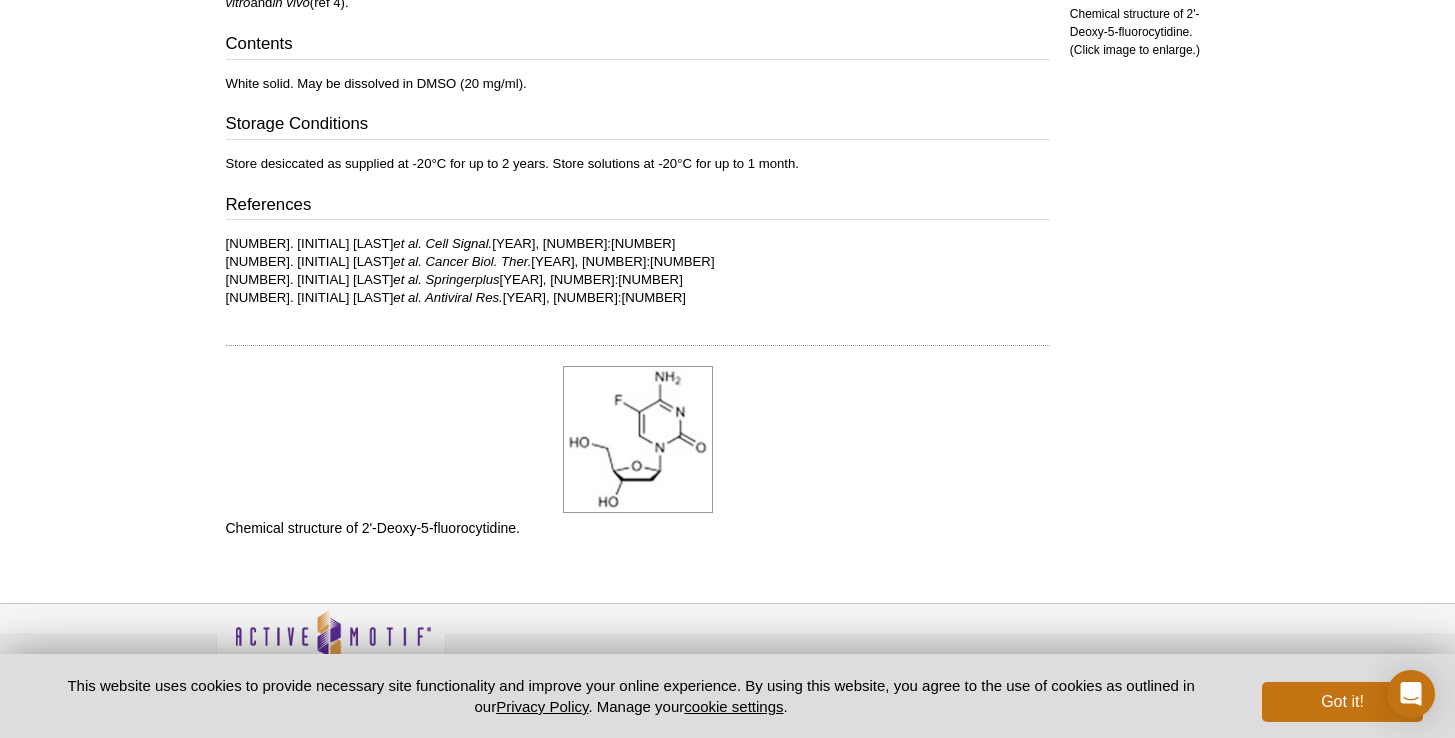 click on "Chemical Properties
MW = 245.2   C 9 H 12 FN 3 O 4  CAS 10356-76-0  MP = 196°C  >98% (TLC); NMR (Conforms)
Description
A DNA methyltransferase inhibitor currently in clinical trials for breast cancer and other solid tumors (ref 1). Like 5-Azacytidine and decitabine, 2'-Deoxy-5-fluorocytidine is a pyrimidine analog that integrates into chromatin to inhibit DNA methylation (ref 2). It blocks proliferation in colon cancer-derived HCT-116 cells by activating DNA response pathways (ref 3). It inhibits various strains of pathogenic avian influenza viruses  in vitro  and  in vivo  (ref 4).
Contents
White solid. May be dissolved in DMSO (20 mg/ml).
Storage Conditions
Store desiccated as supplied at -20°C for up to 2 years. Store solutions at -20°C for up to 1 month.
References
1. J Ren  et al. Cell Signal.  2011, 23:1082  2. H Gowher  et al. Cancer Biol. Ther.  2004, 3:1062  3. Q Zhao  et al. Springerplus  2002, 1:65  4. Y Kumaki  et al. Antiviral Res.  2011, 92:329" at bounding box center (638, 26) 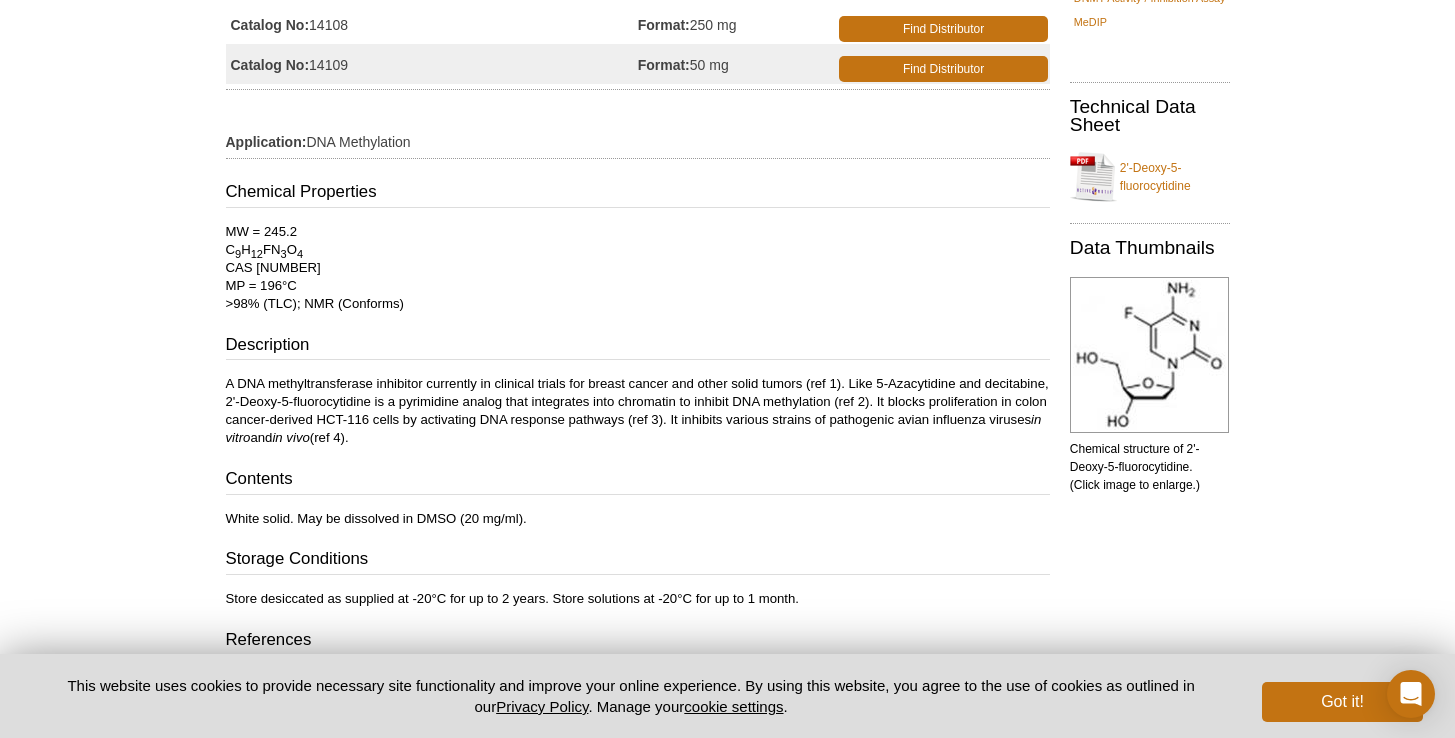 scroll, scrollTop: 183, scrollLeft: 0, axis: vertical 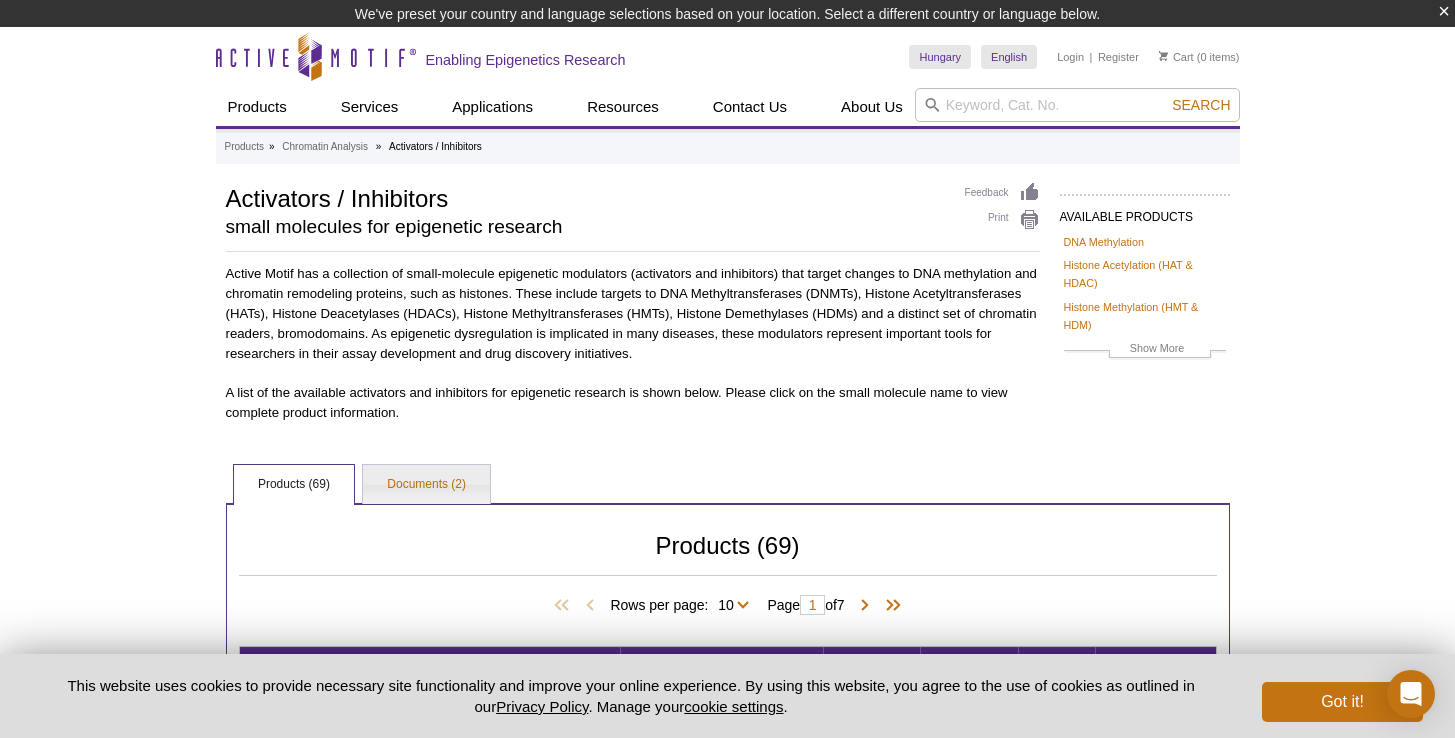 select on "69" 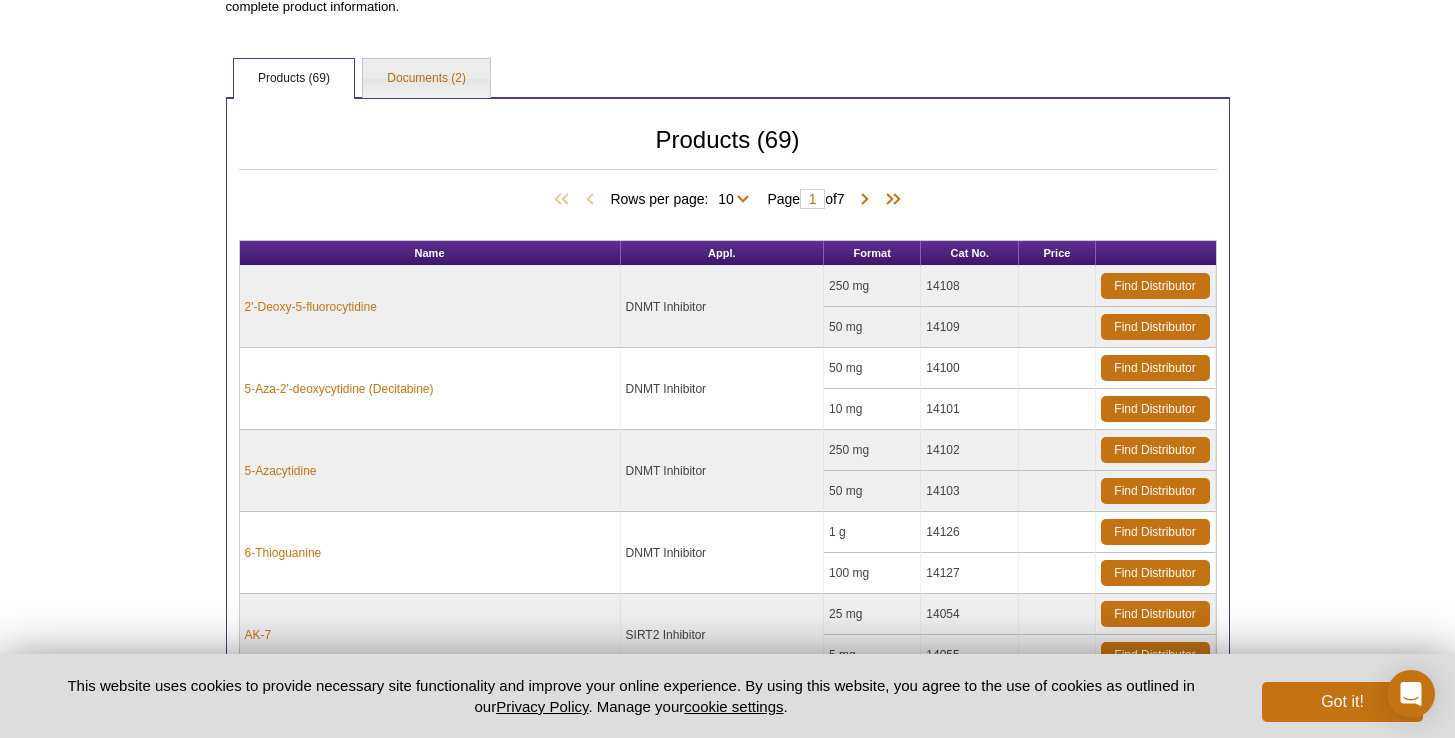 scroll, scrollTop: 0, scrollLeft: 0, axis: both 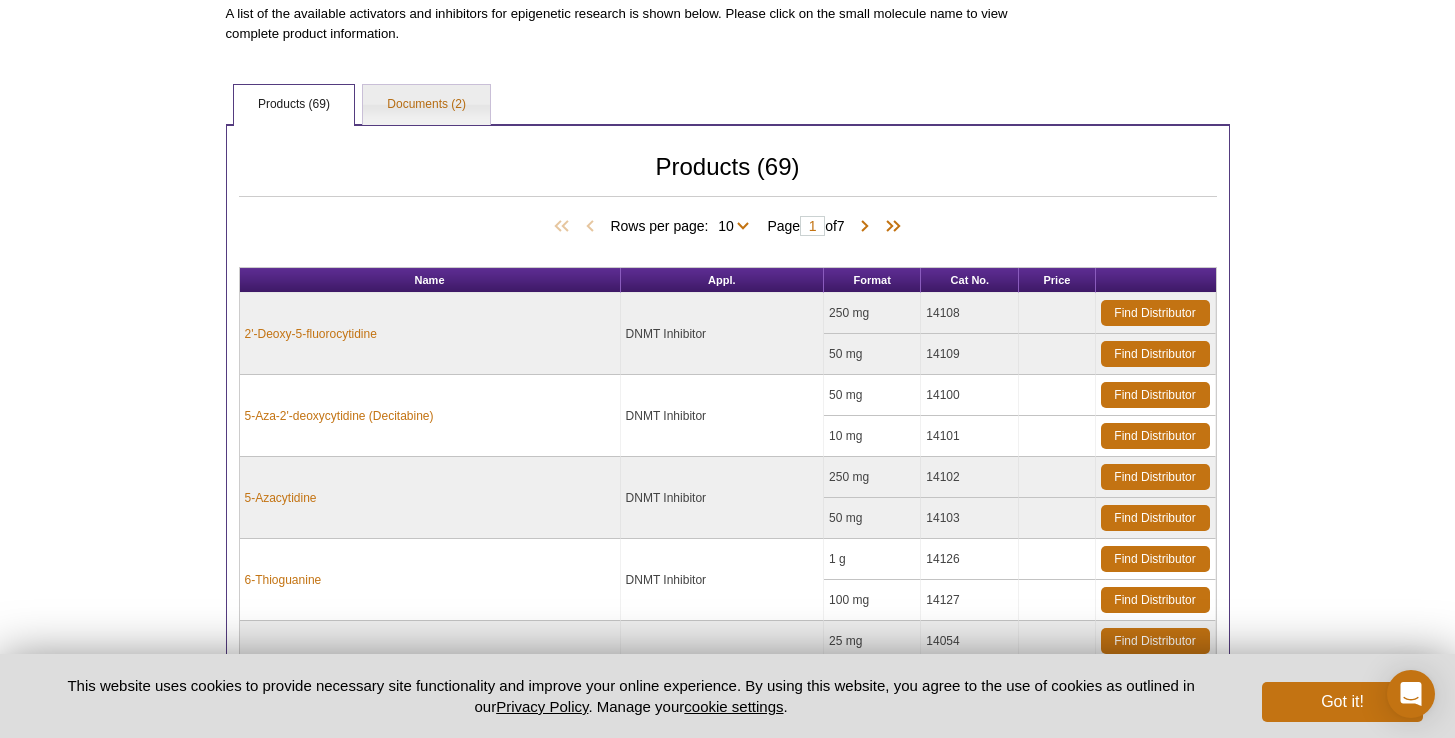 drag, startPoint x: 927, startPoint y: 435, endPoint x: 966, endPoint y: 436, distance: 39.012817 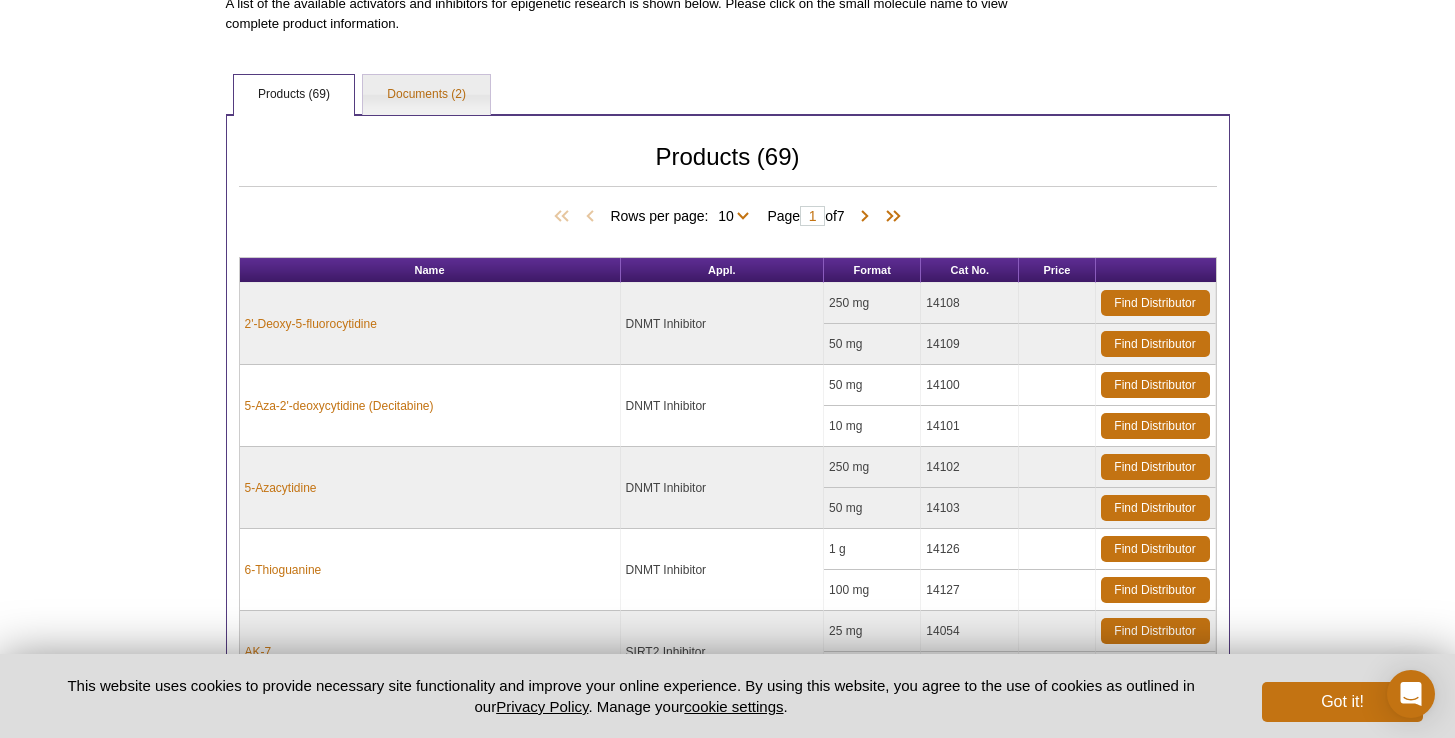 scroll, scrollTop: 352, scrollLeft: 0, axis: vertical 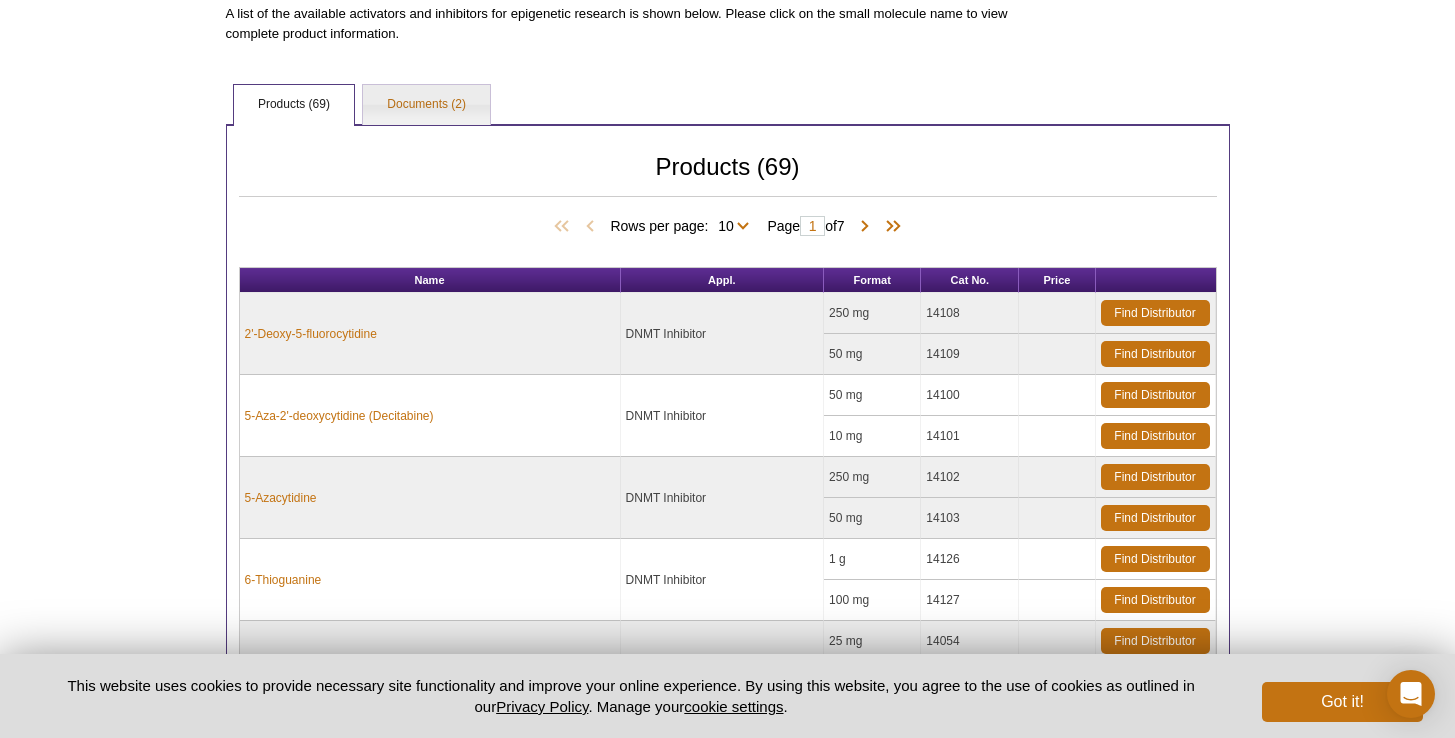 copy on "14101" 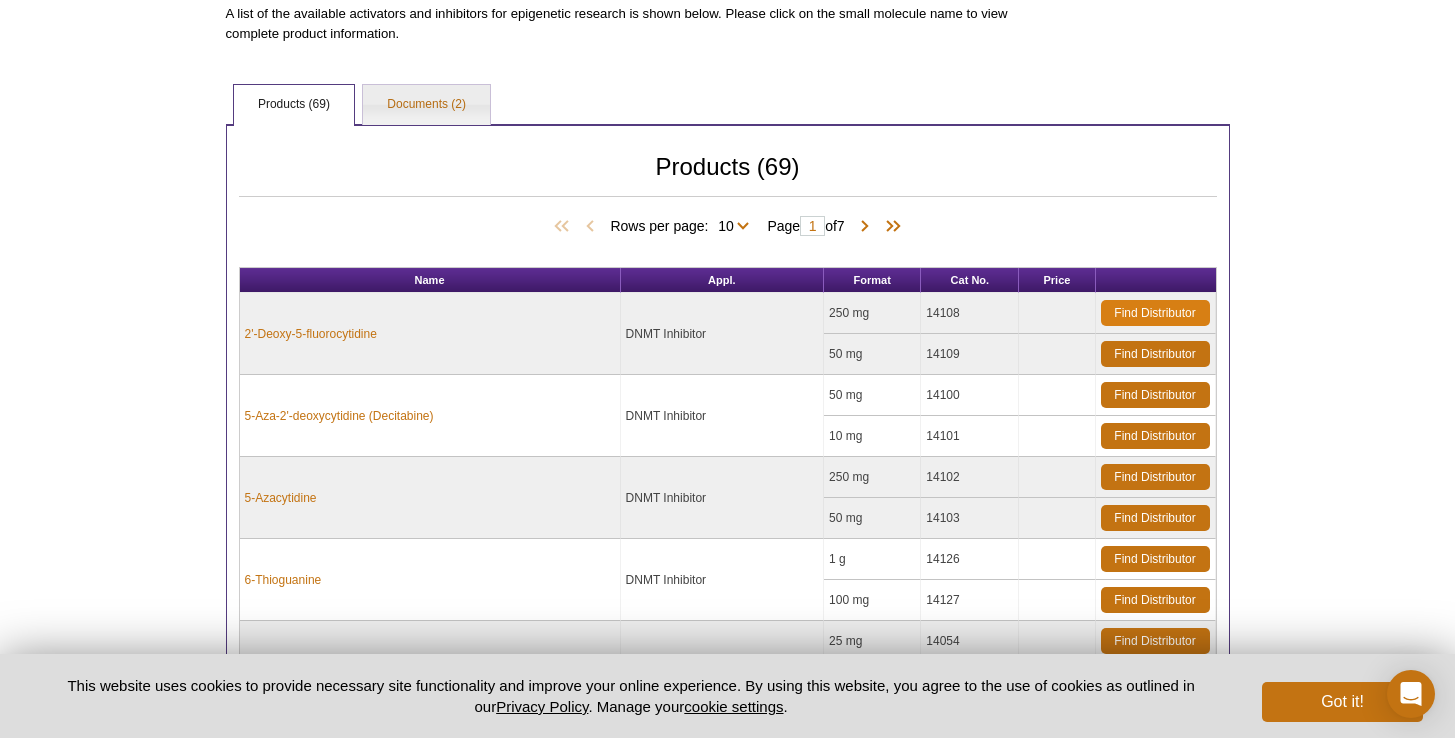 copy on "14100" 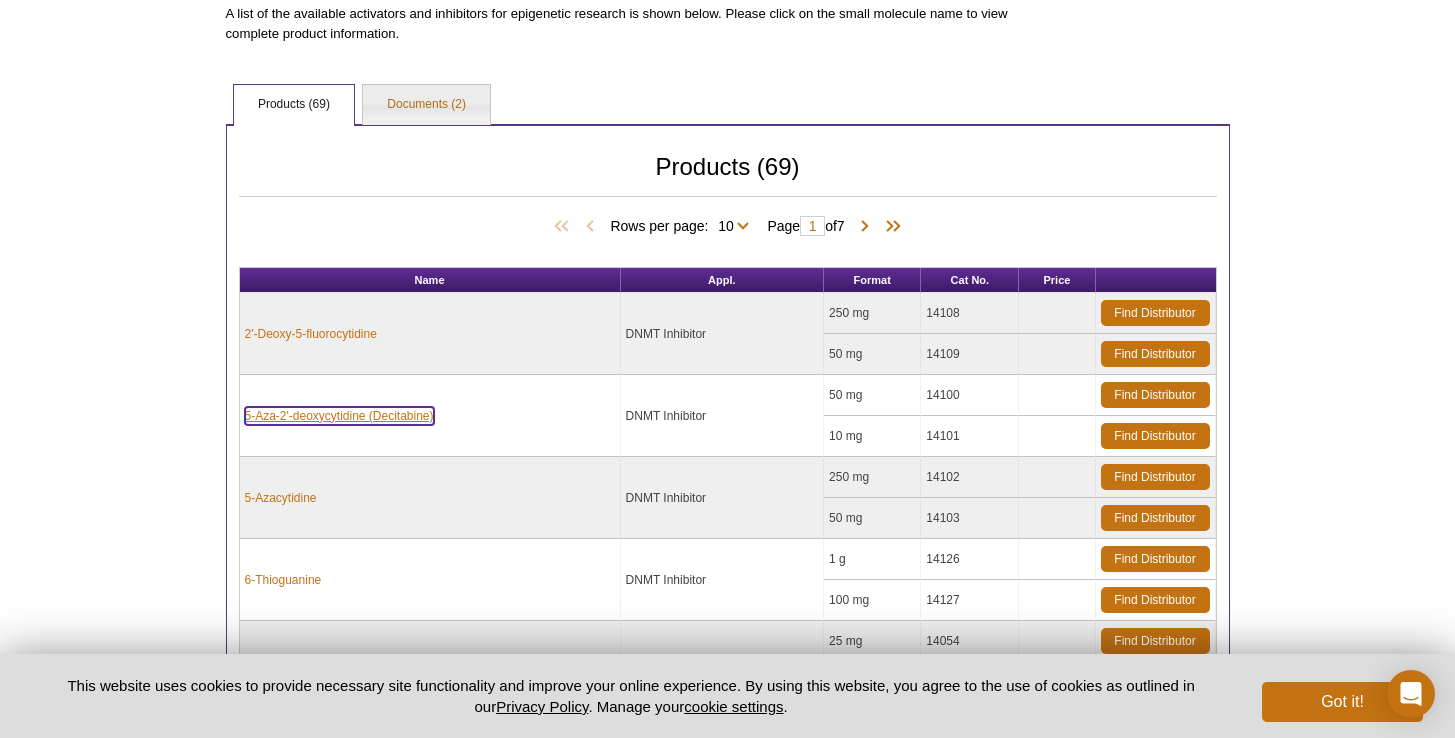click on "5-Aza-2'-deoxycytidine (Decitabine)" at bounding box center [339, 416] 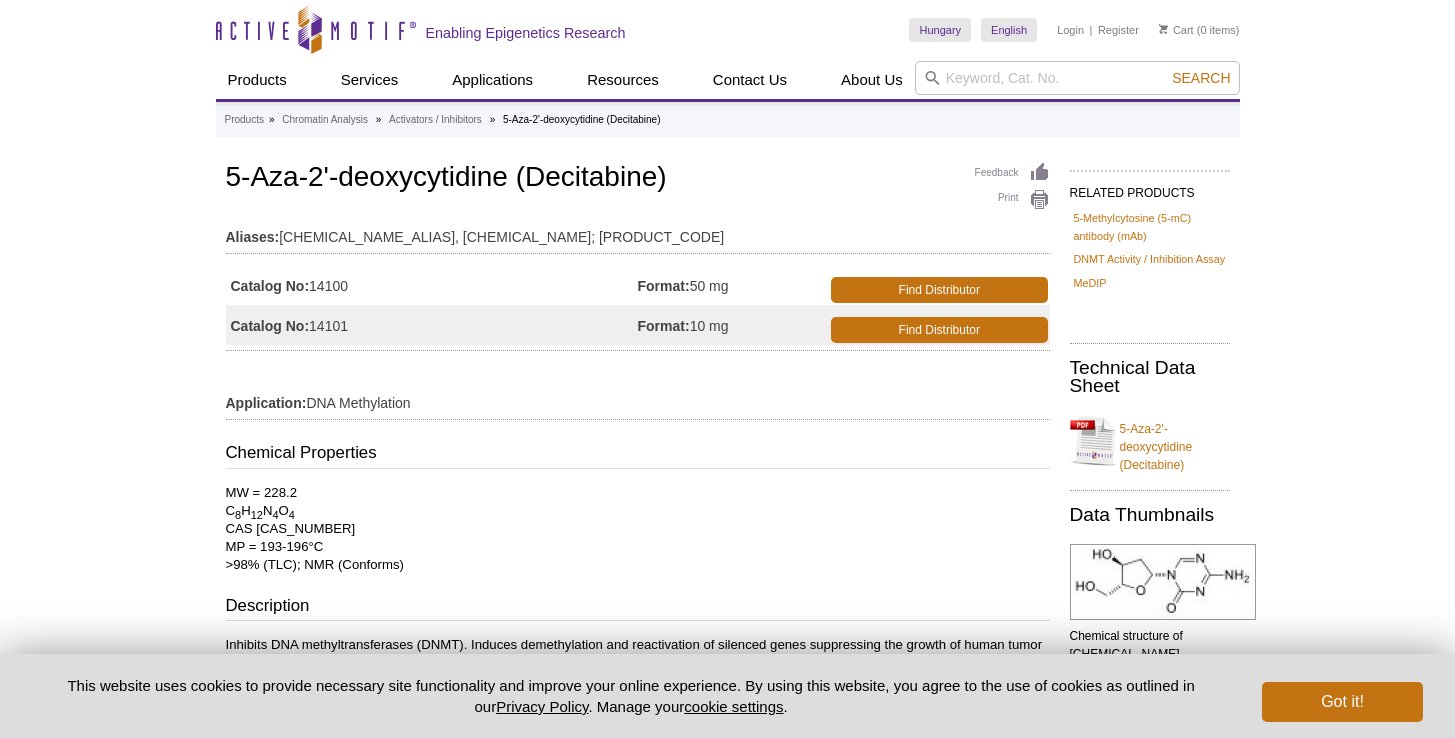 scroll, scrollTop: 0, scrollLeft: 0, axis: both 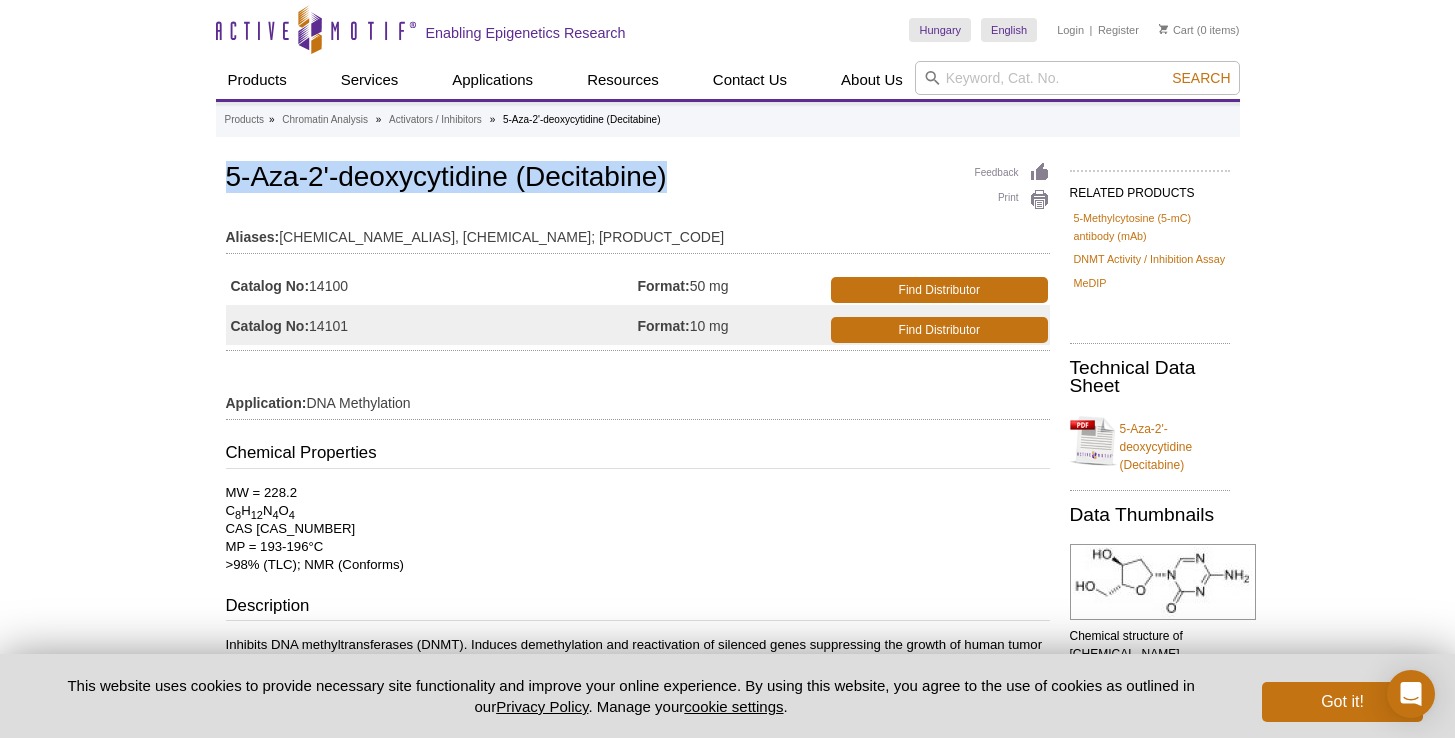 drag, startPoint x: 305, startPoint y: 175, endPoint x: 707, endPoint y: 181, distance: 402.04477 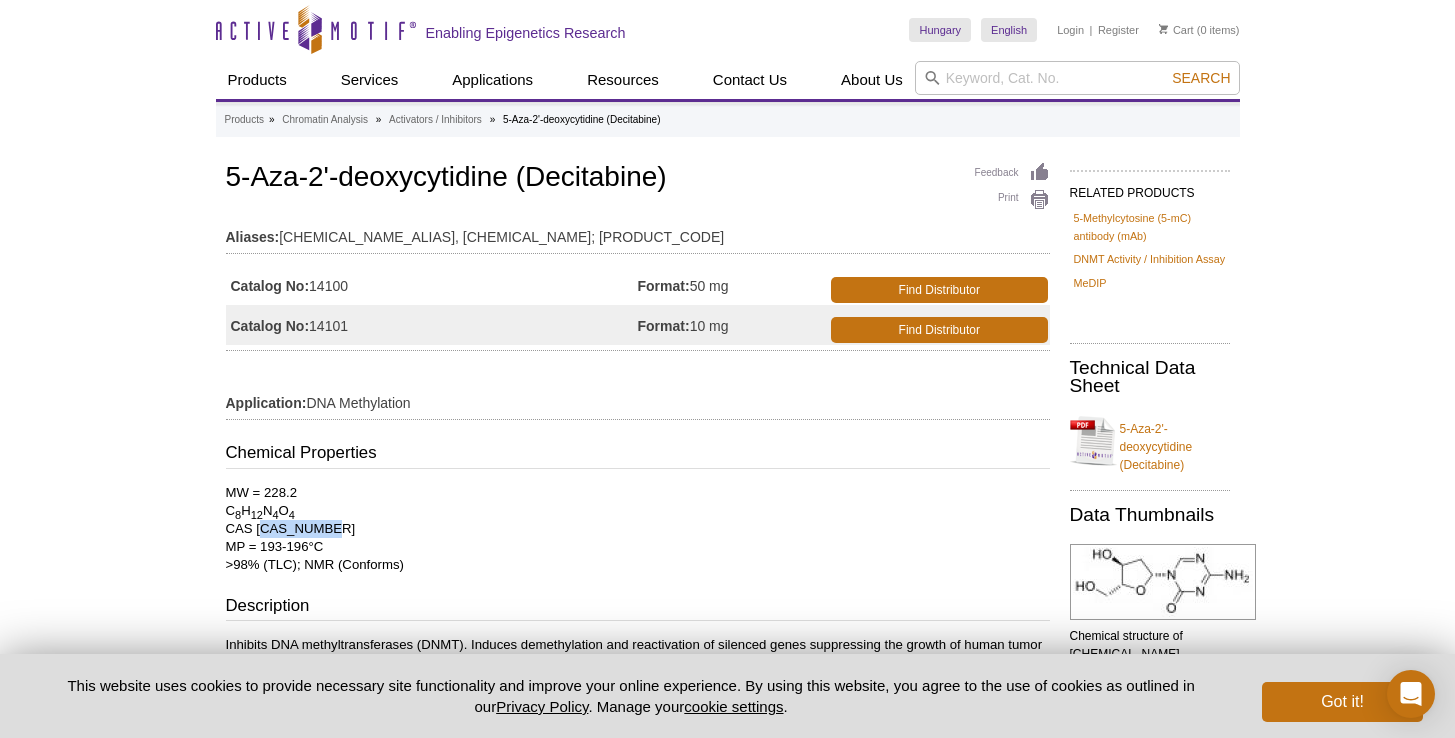 drag, startPoint x: 256, startPoint y: 525, endPoint x: 384, endPoint y: 521, distance: 128.06248 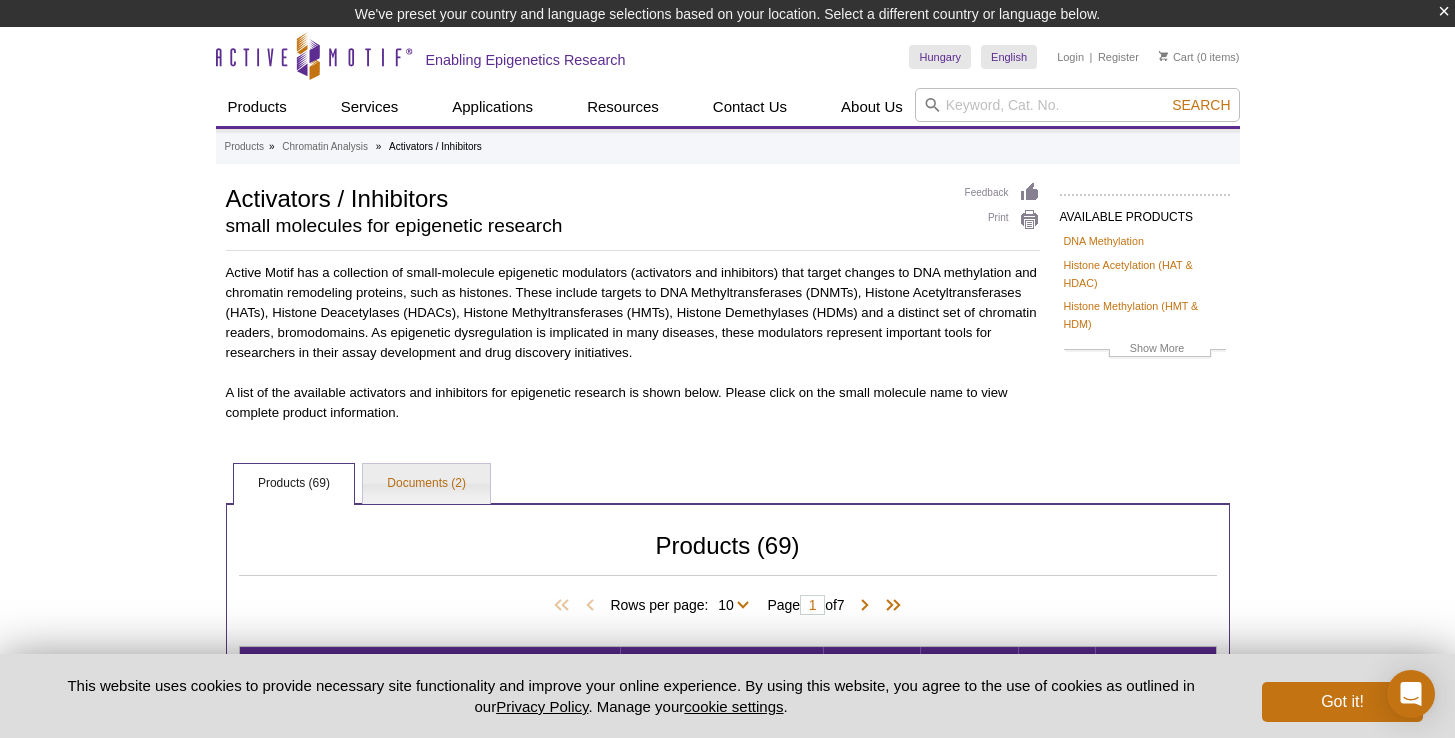 select on "69" 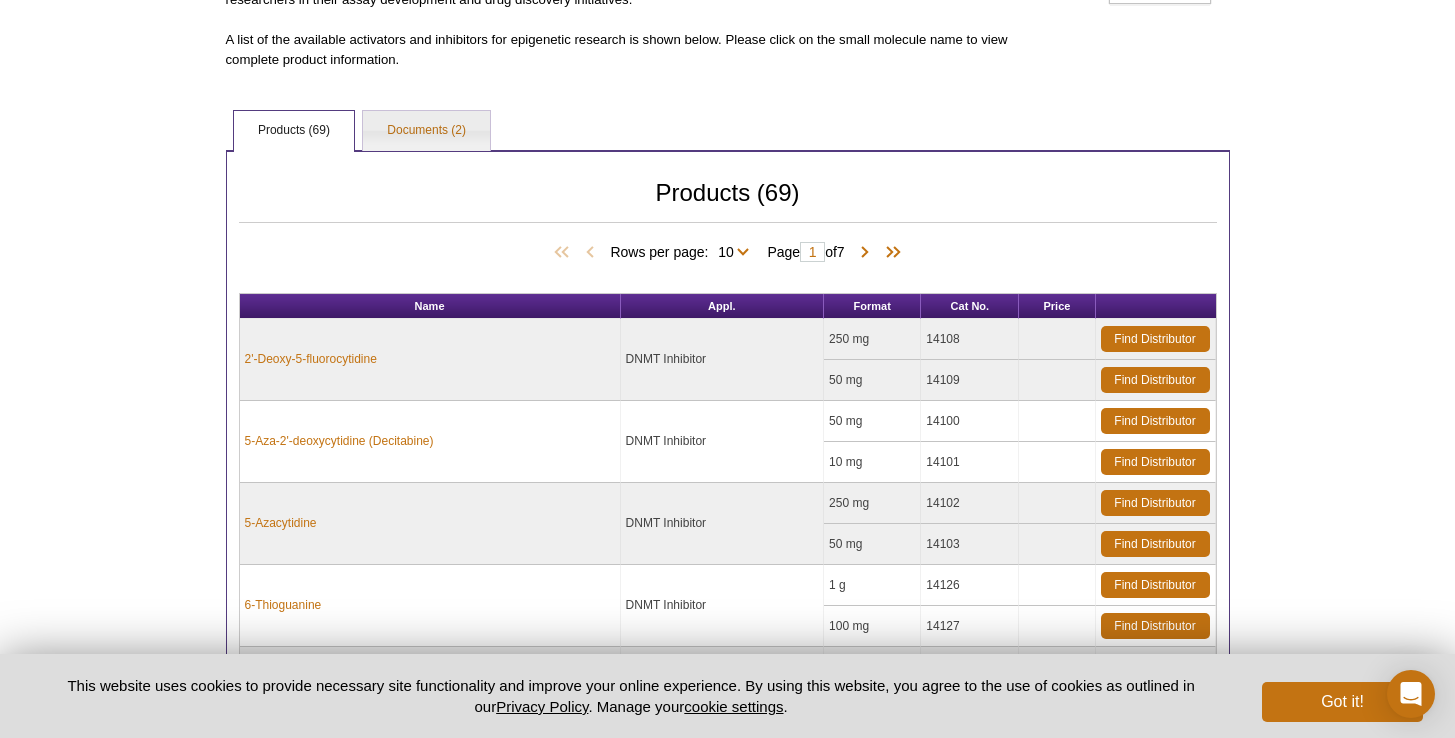 scroll, scrollTop: 0, scrollLeft: 0, axis: both 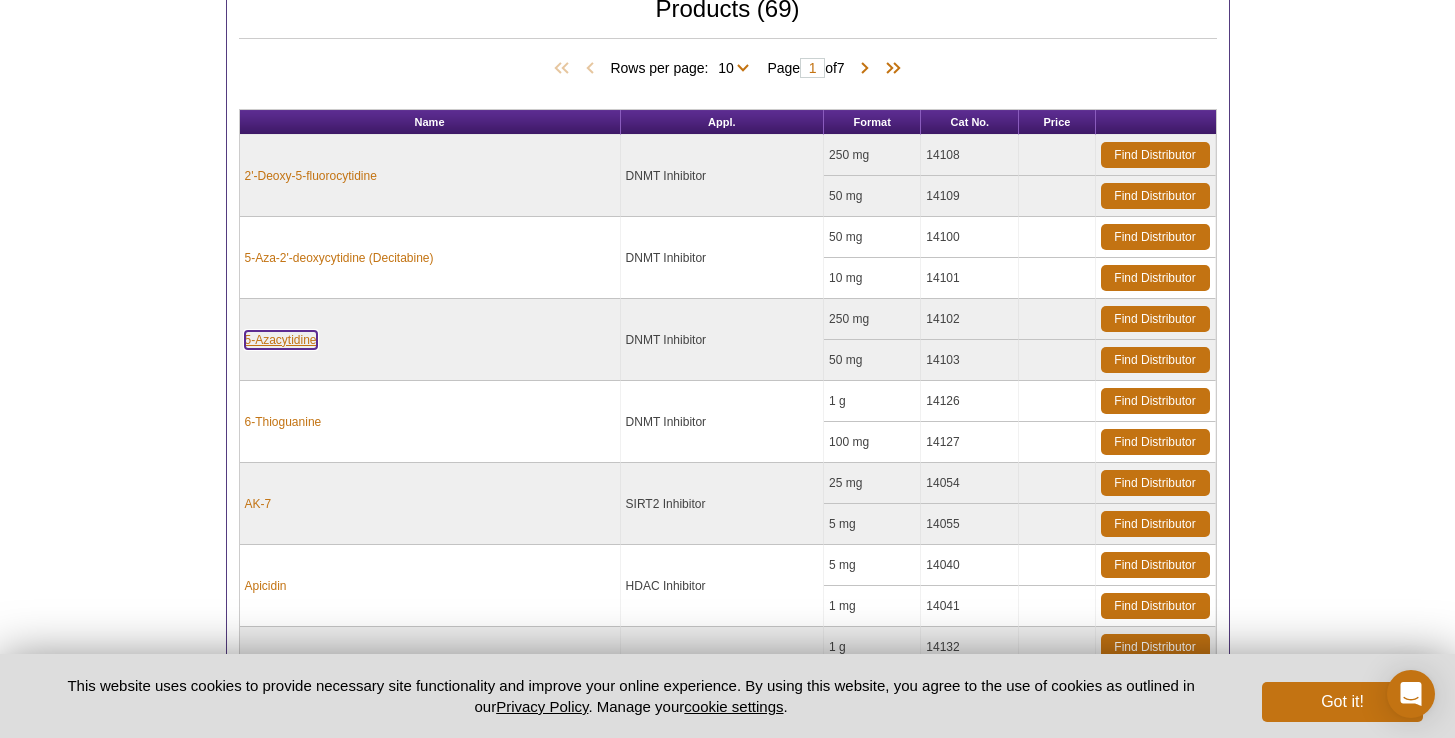 click on "5-Azacytidine" at bounding box center [281, 340] 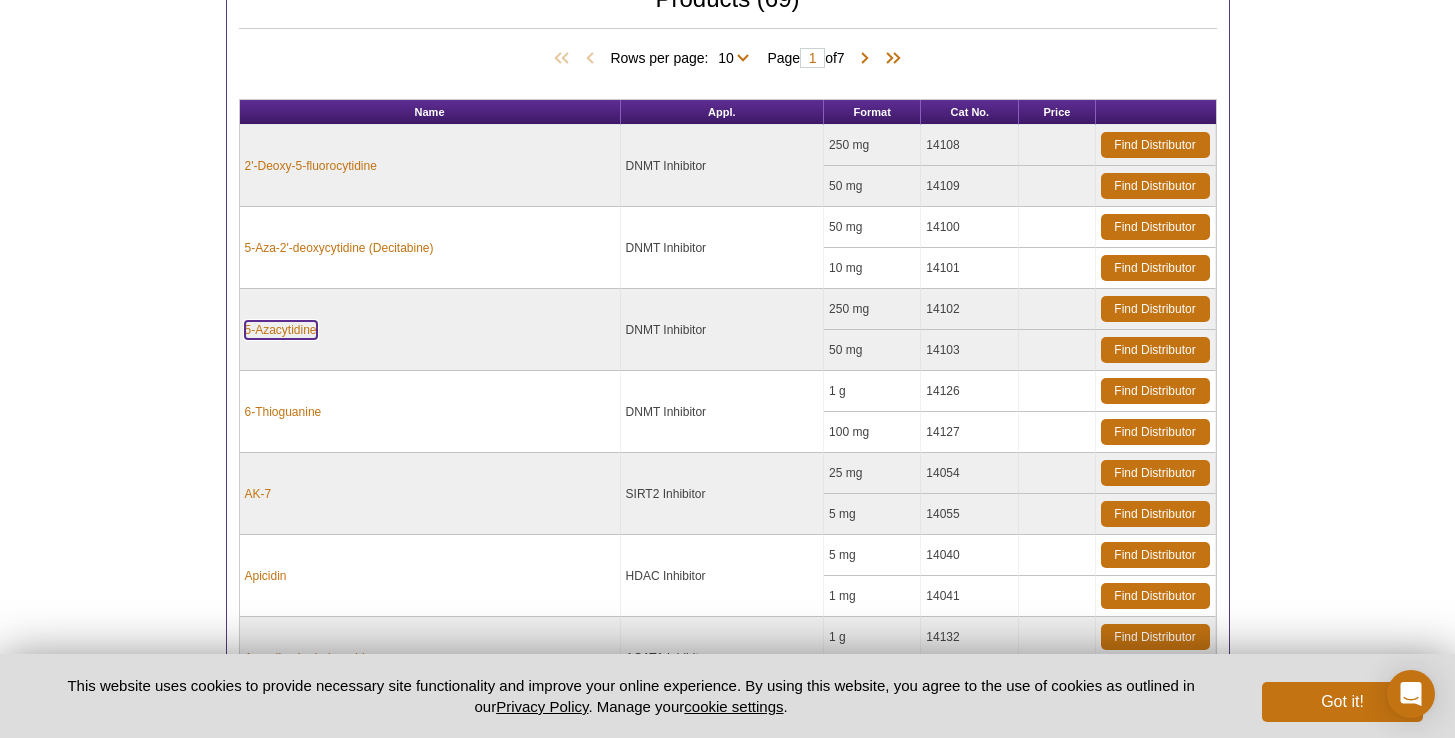 scroll, scrollTop: 510, scrollLeft: 0, axis: vertical 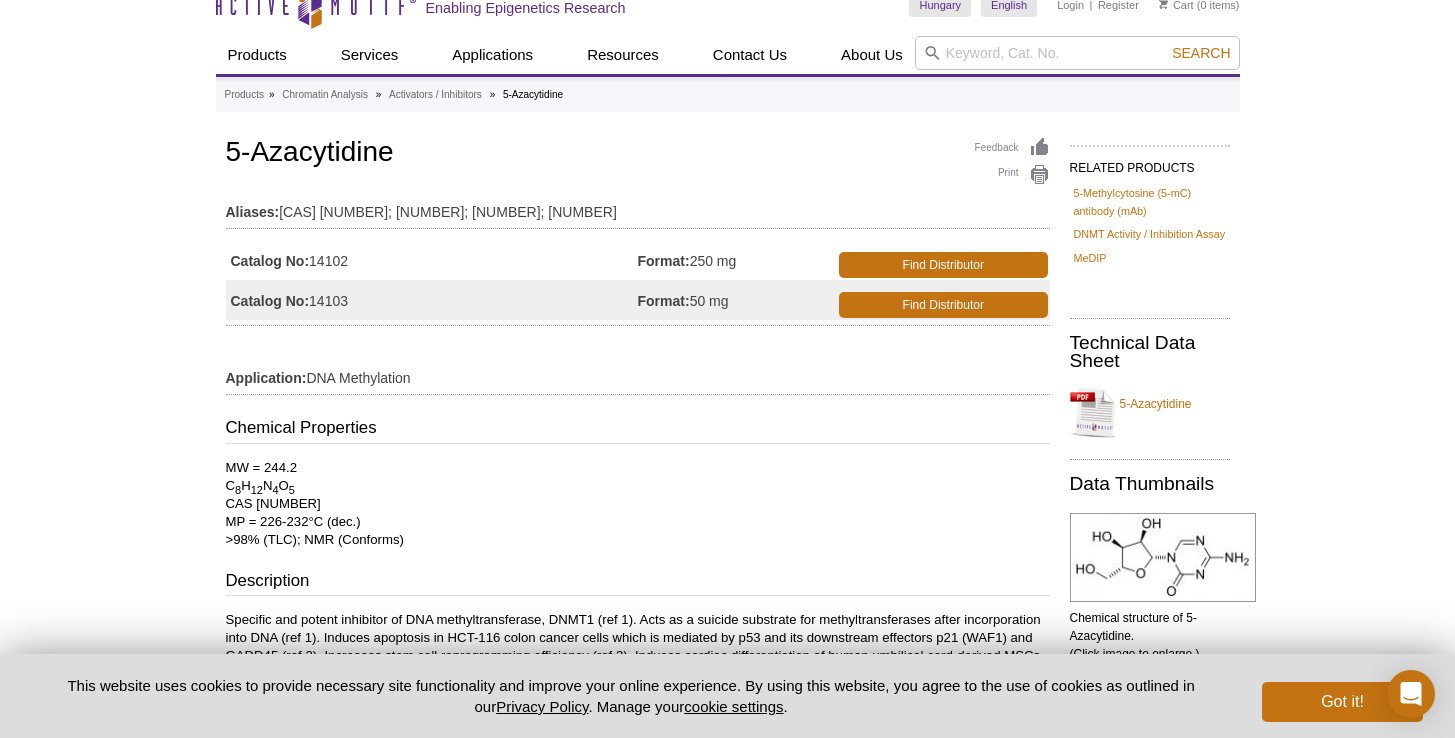 drag, startPoint x: 256, startPoint y: 505, endPoint x: 320, endPoint y: 510, distance: 64.195015 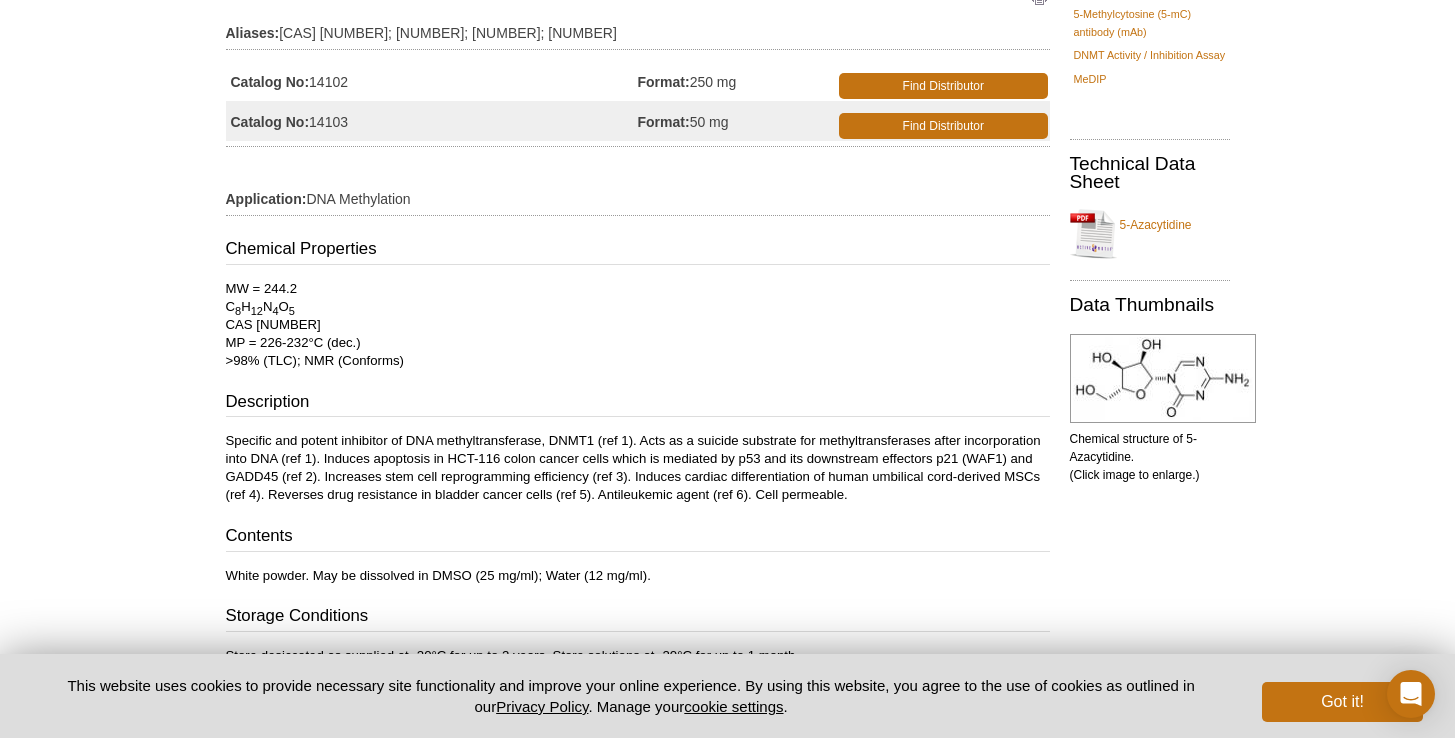 scroll, scrollTop: 460, scrollLeft: 0, axis: vertical 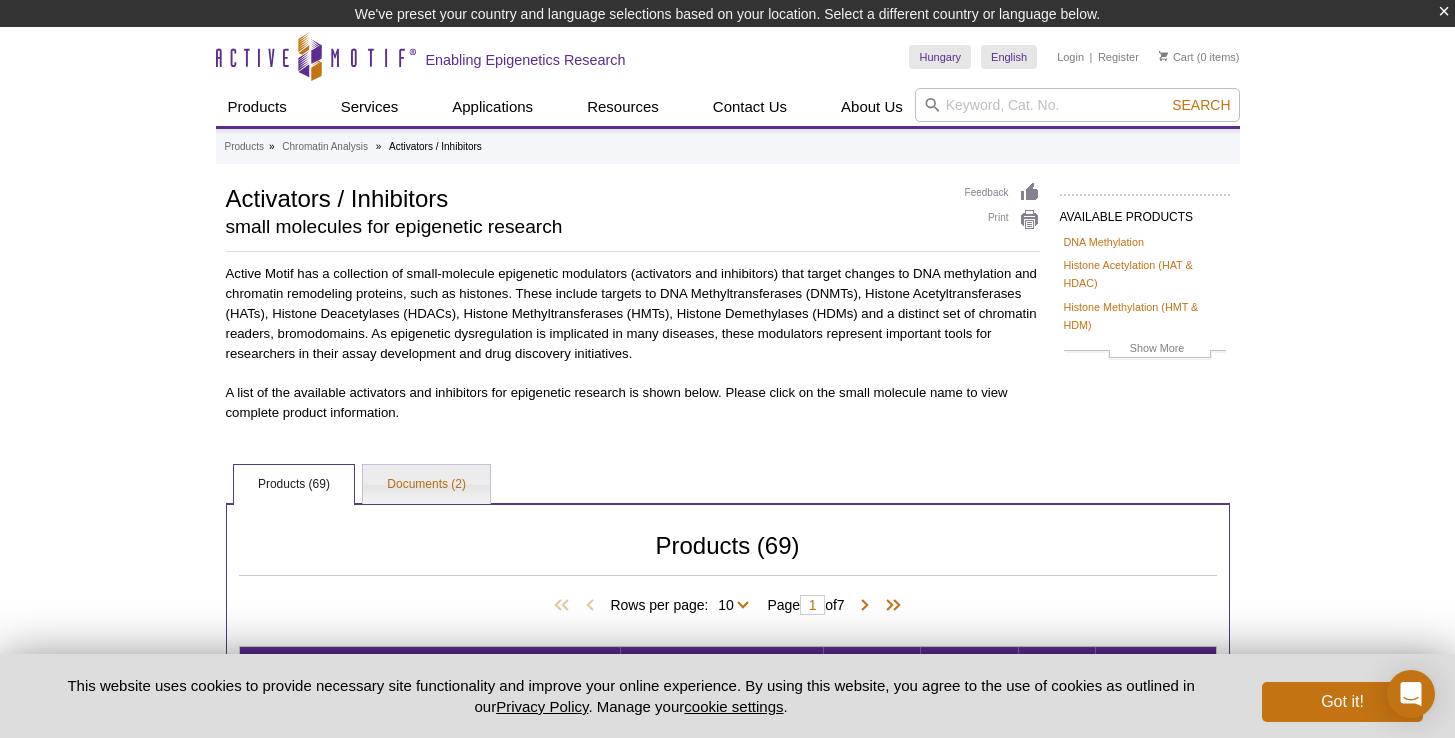 select on "69" 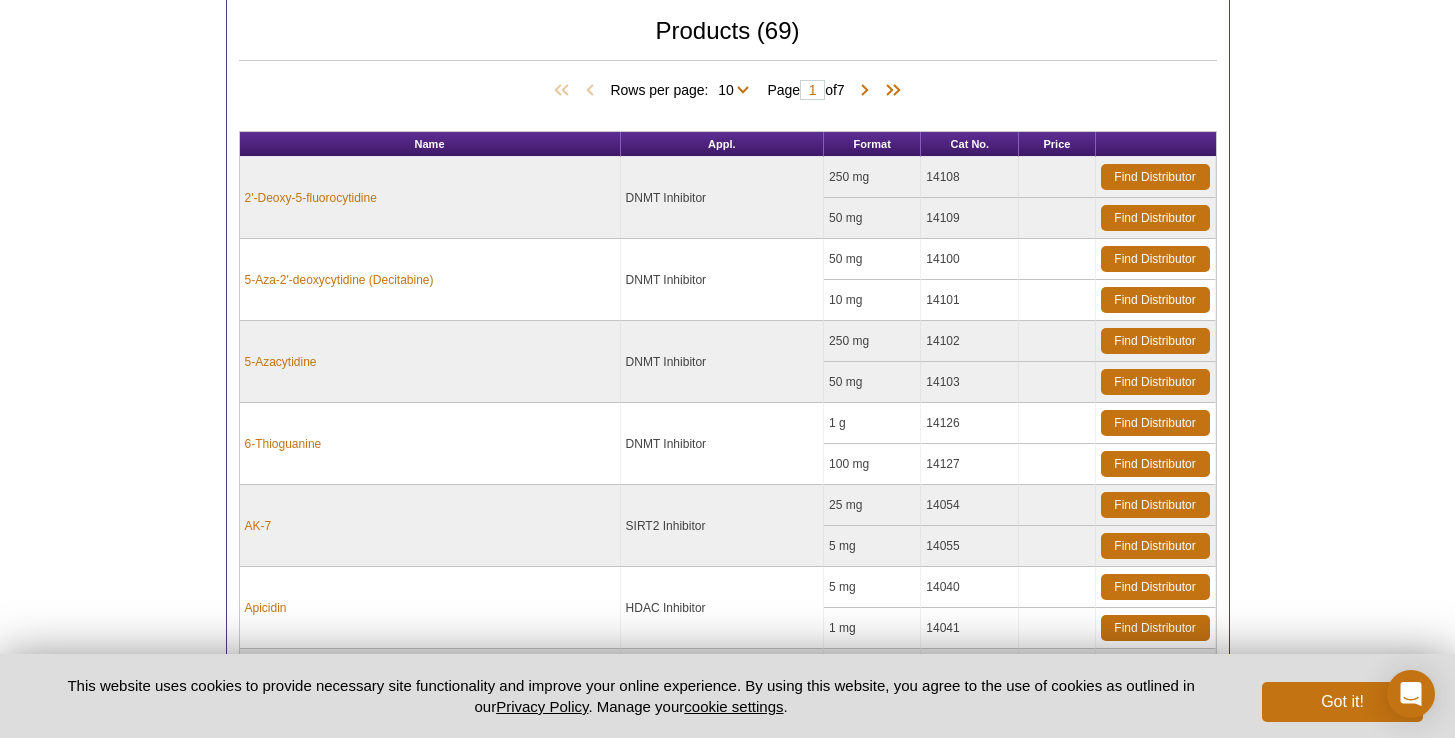 scroll, scrollTop: 0, scrollLeft: 0, axis: both 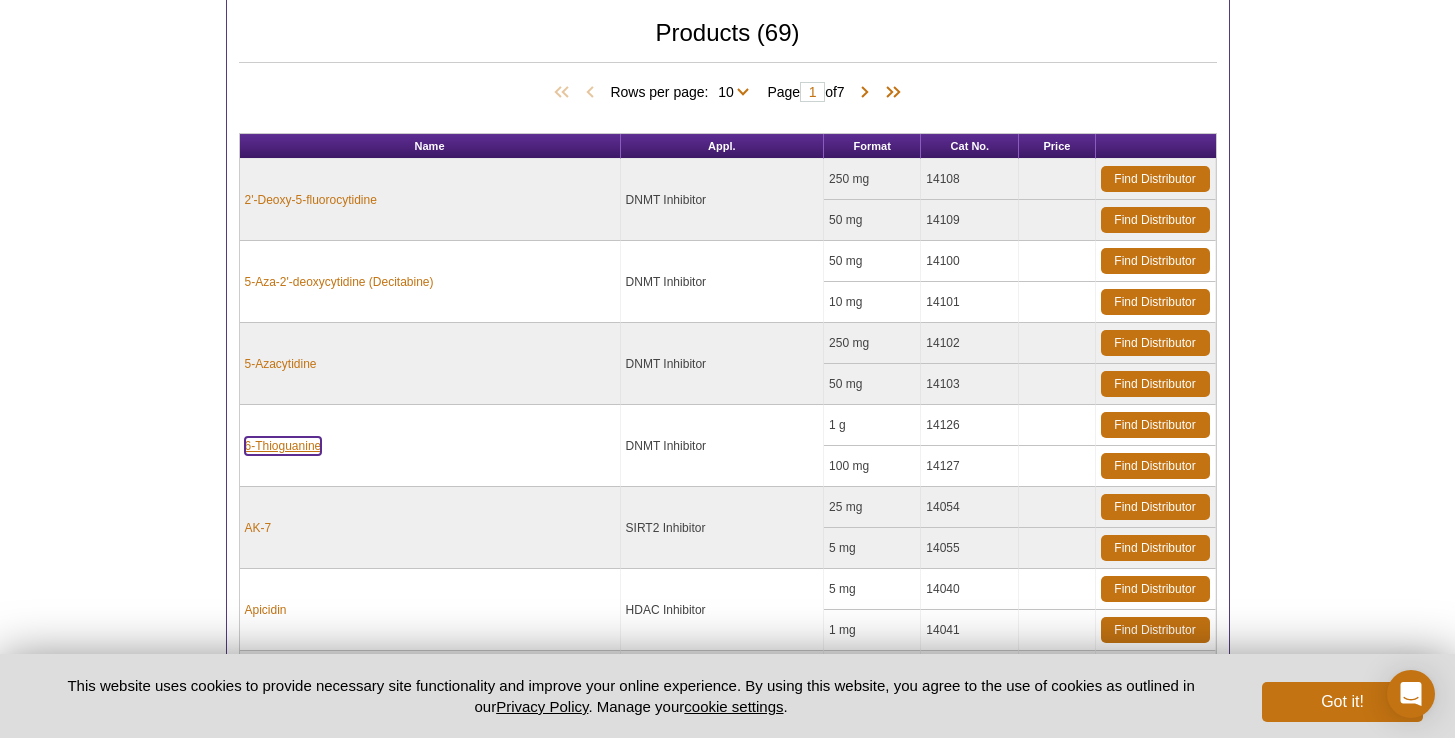 click on "6-Thioguanine" at bounding box center (283, 446) 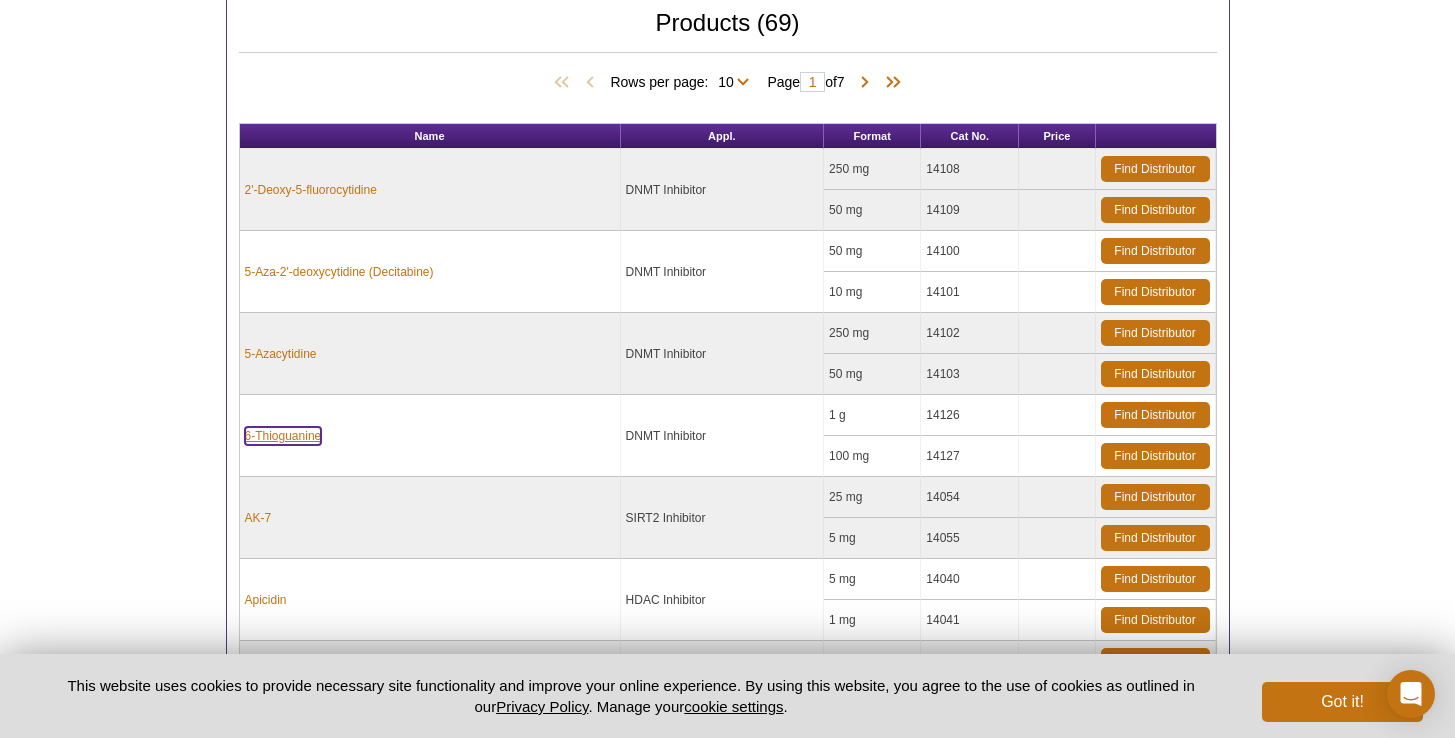 scroll, scrollTop: 486, scrollLeft: 0, axis: vertical 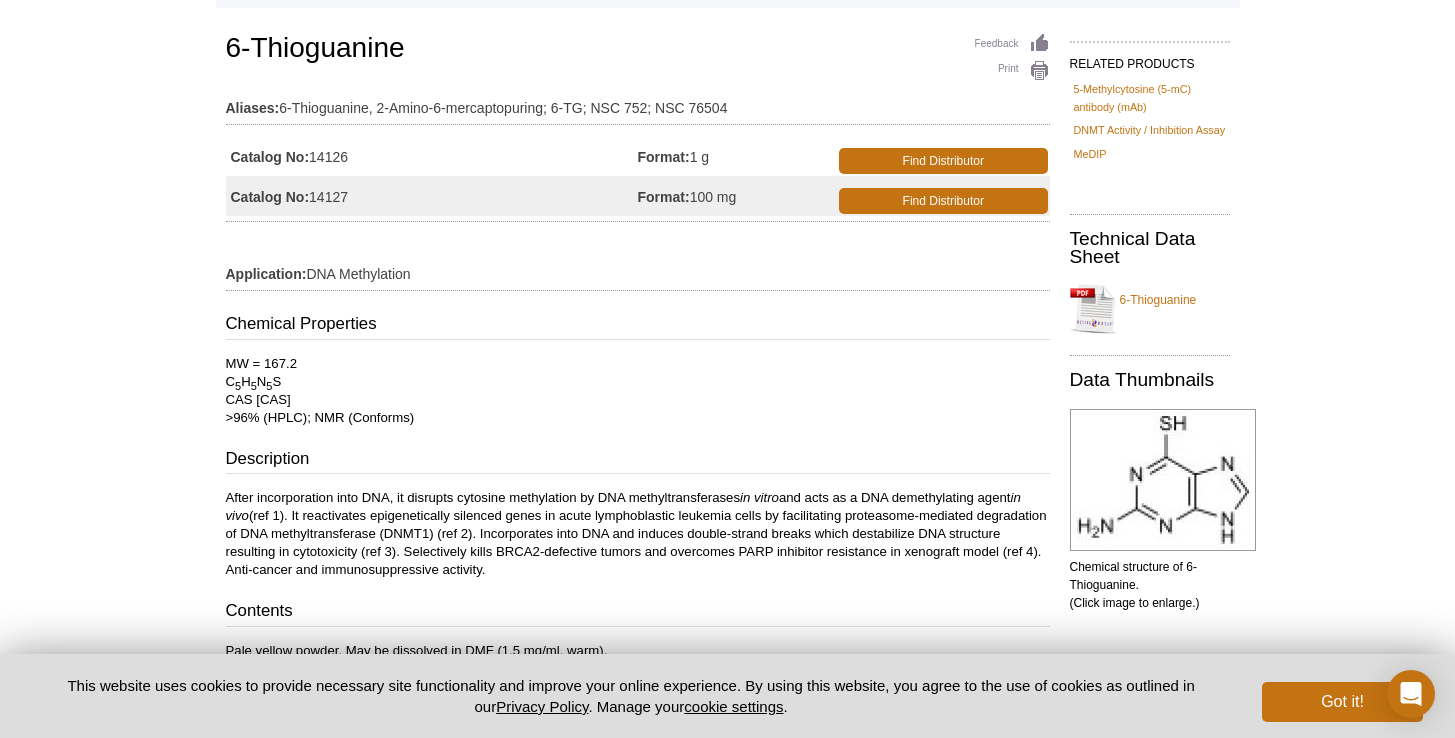 click on "MW = 167.2   C 5 H 5 N 5 S  CAS 154-42-7  >96% (HPLC); NMR (Conforms)" at bounding box center (638, 391) 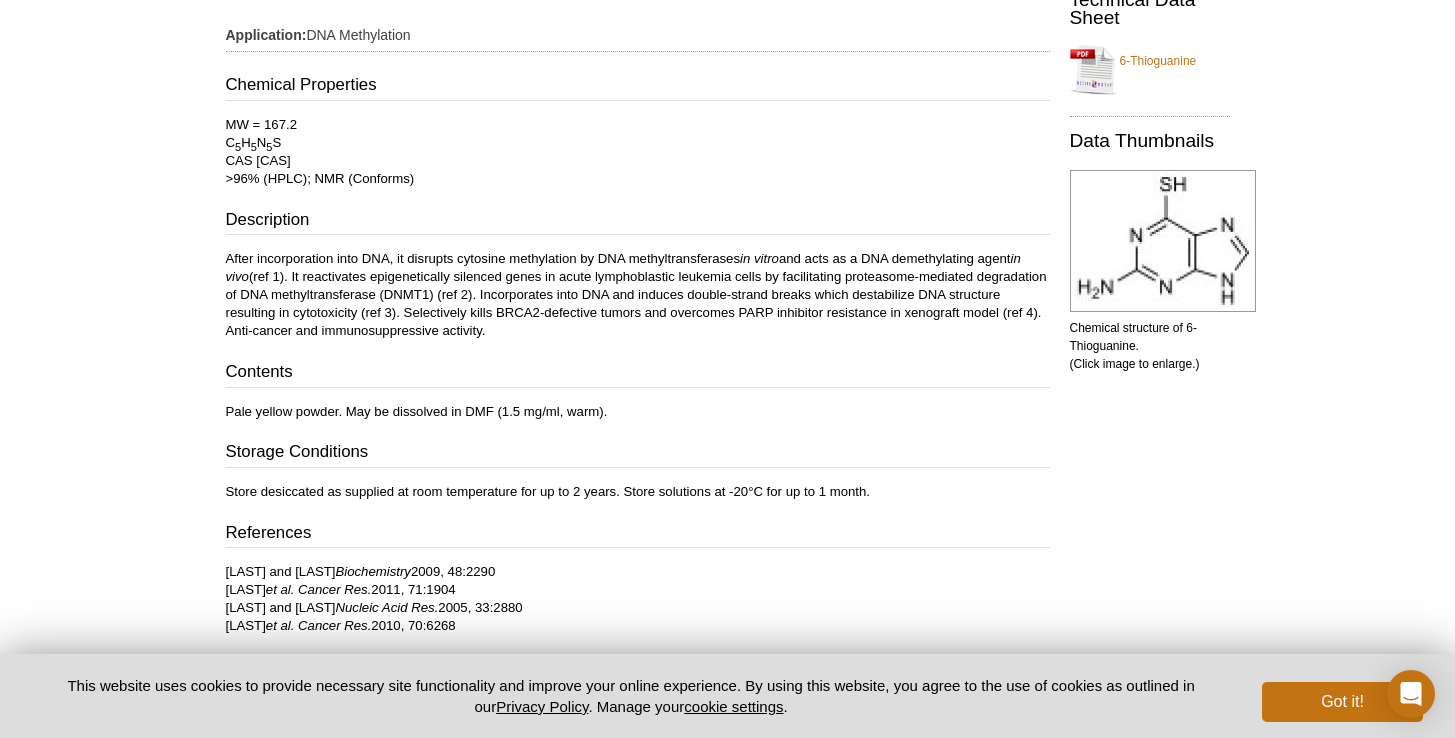 scroll, scrollTop: 657, scrollLeft: 0, axis: vertical 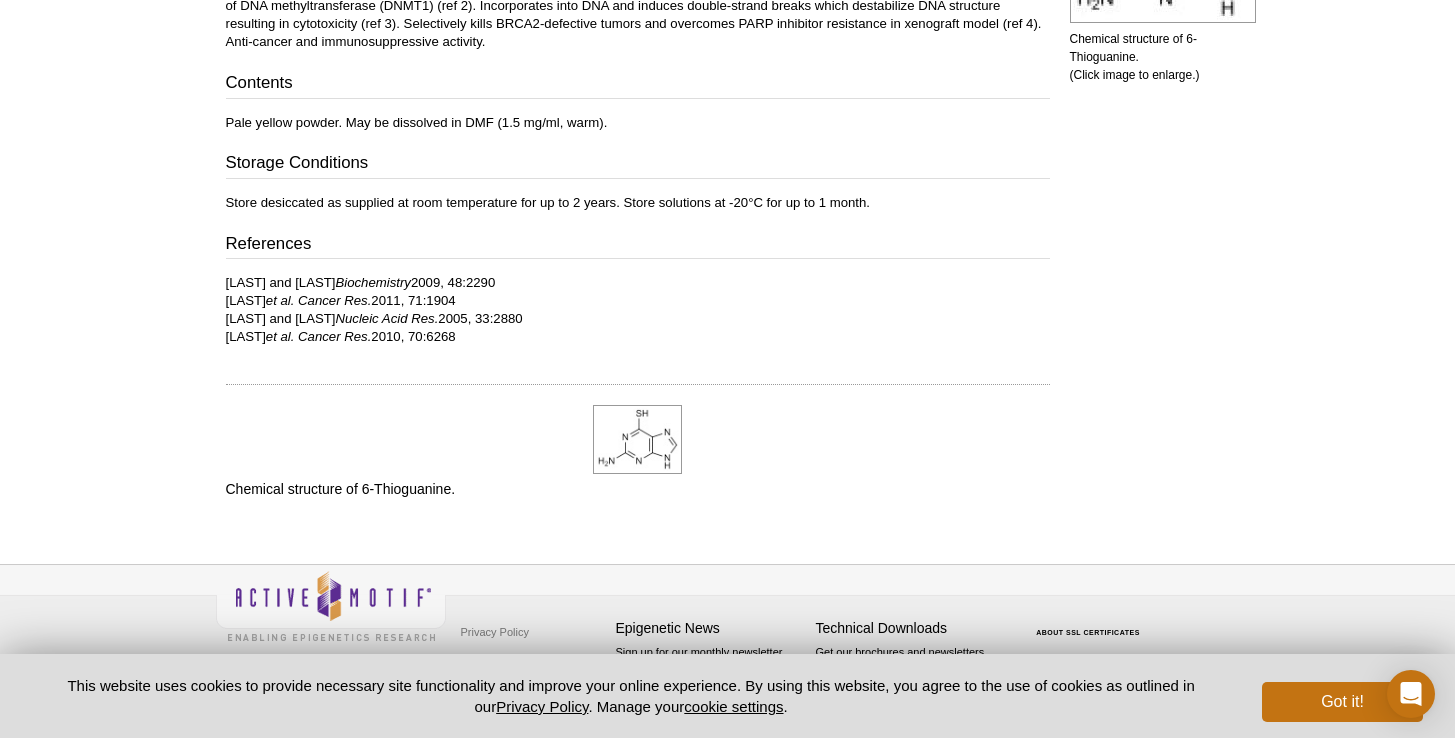 click on "Contents" at bounding box center [638, 85] 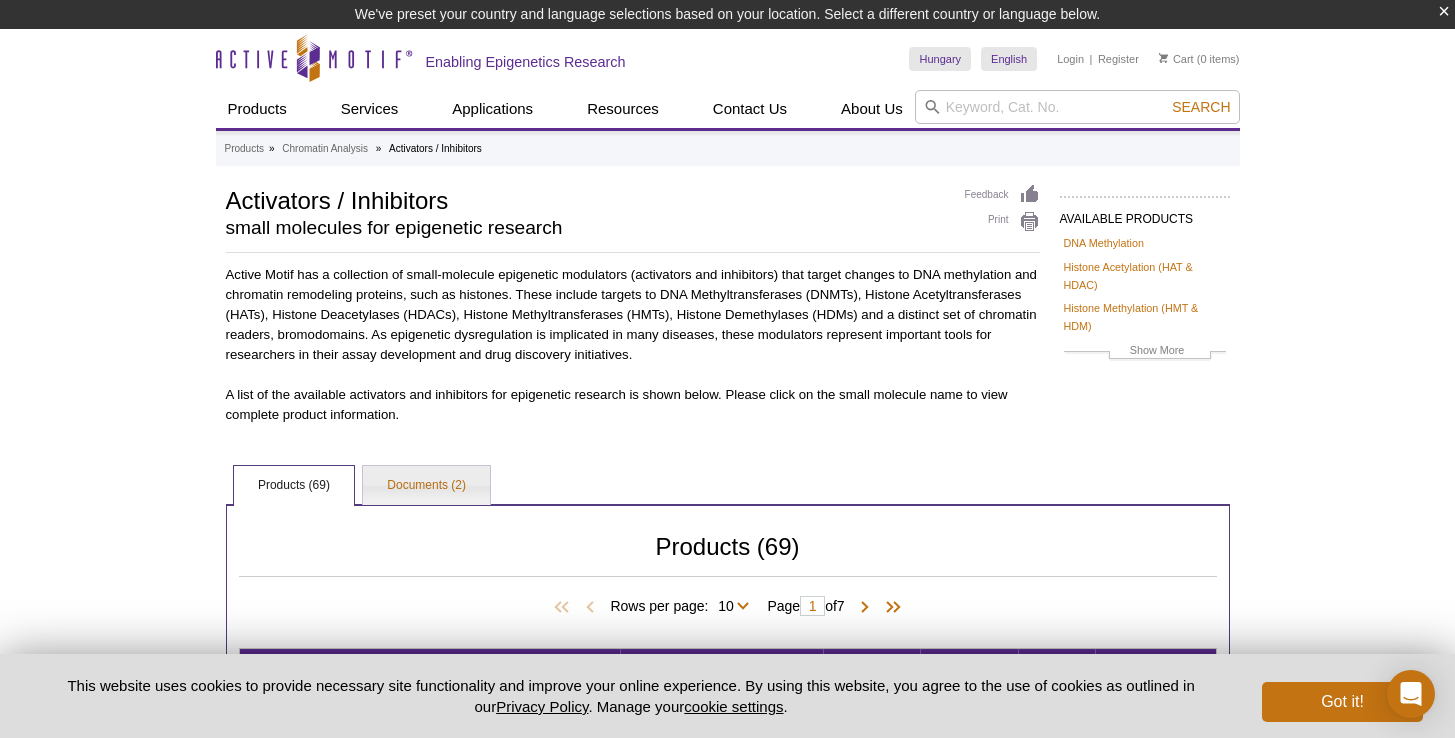 select on "69" 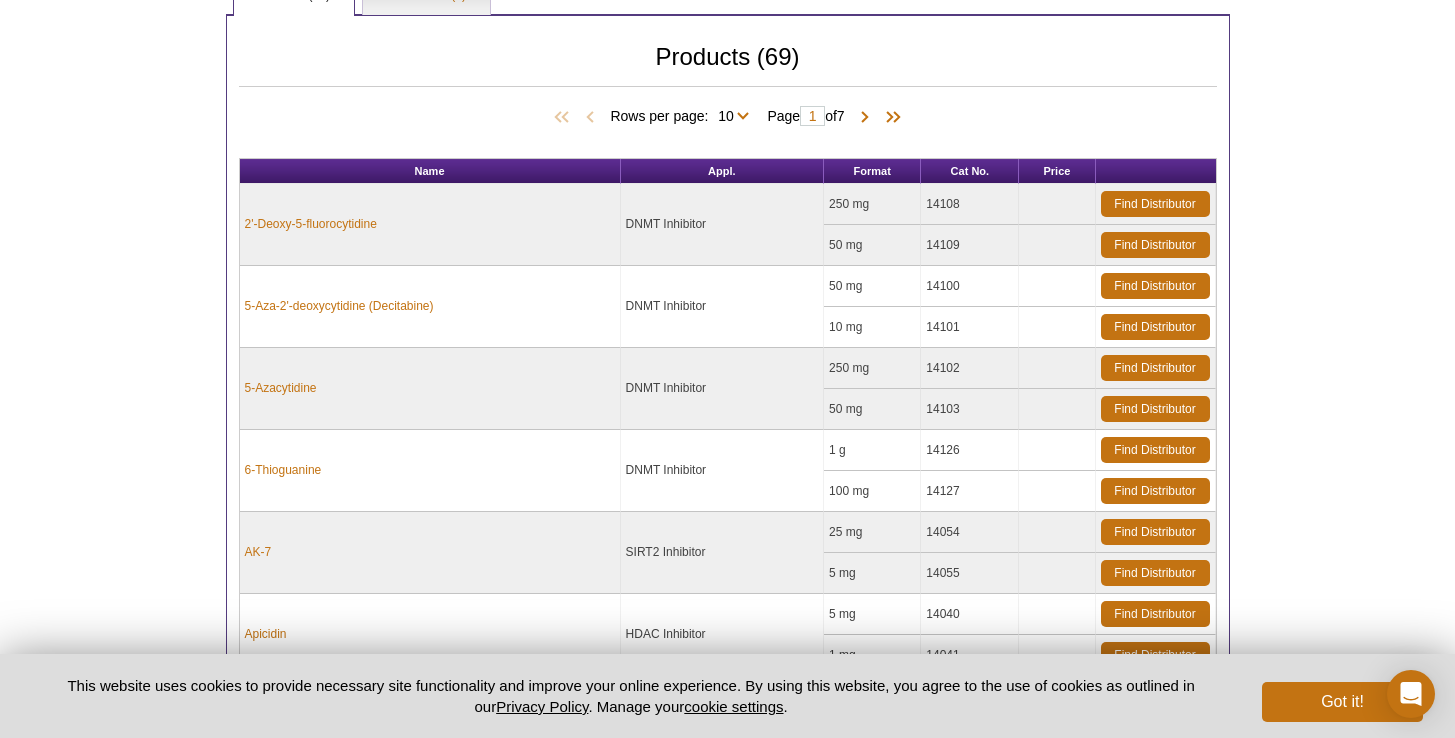 scroll, scrollTop: 0, scrollLeft: 0, axis: both 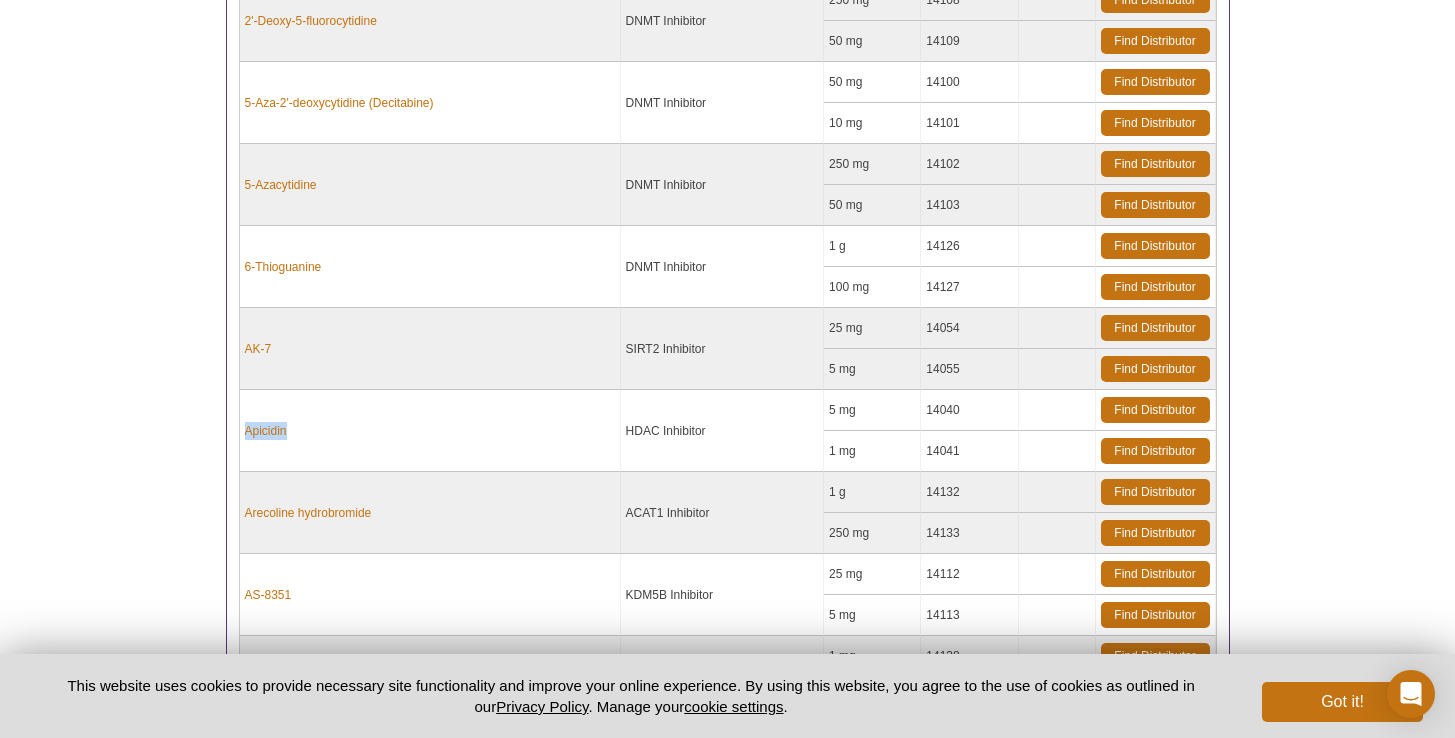 drag, startPoint x: 319, startPoint y: 433, endPoint x: 240, endPoint y: 434, distance: 79.00633 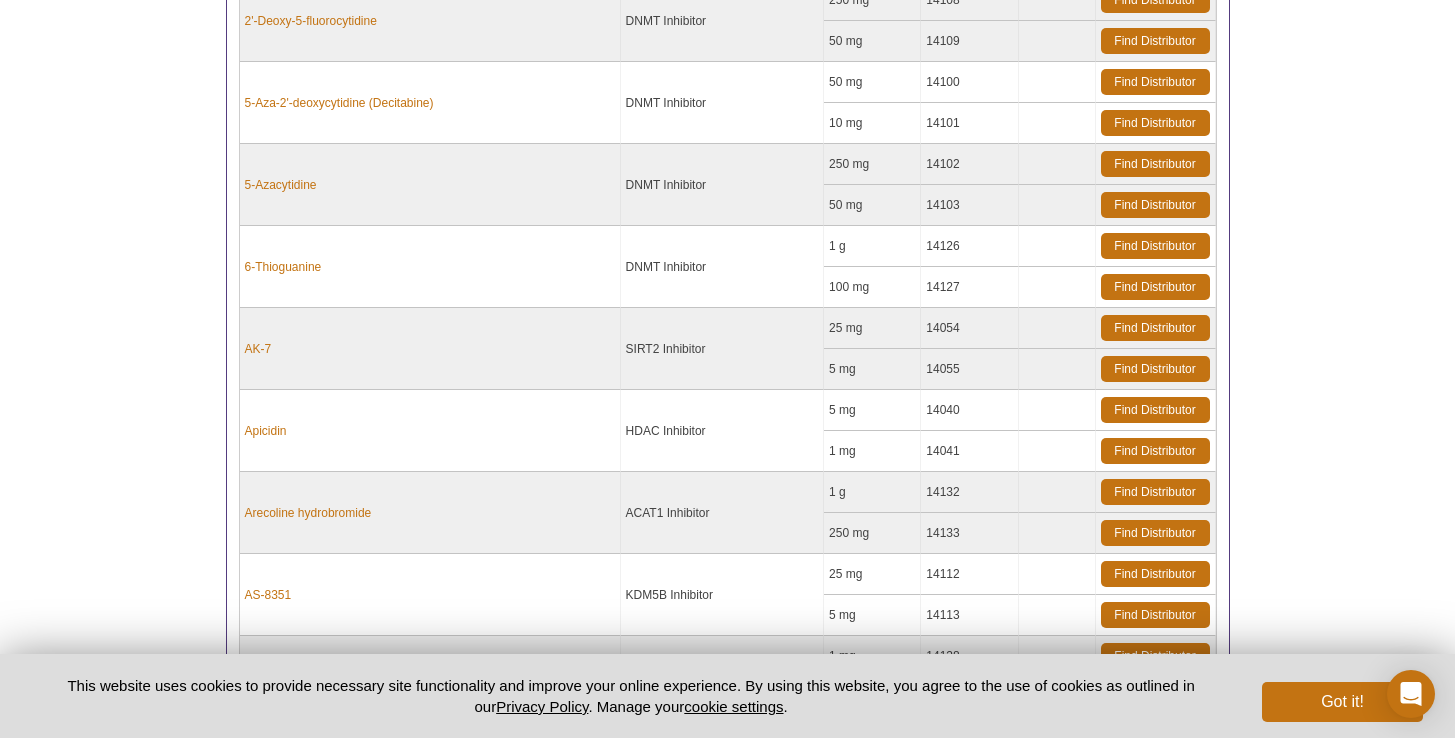 click on "Arecoline hydrobromide" at bounding box center (430, 513) 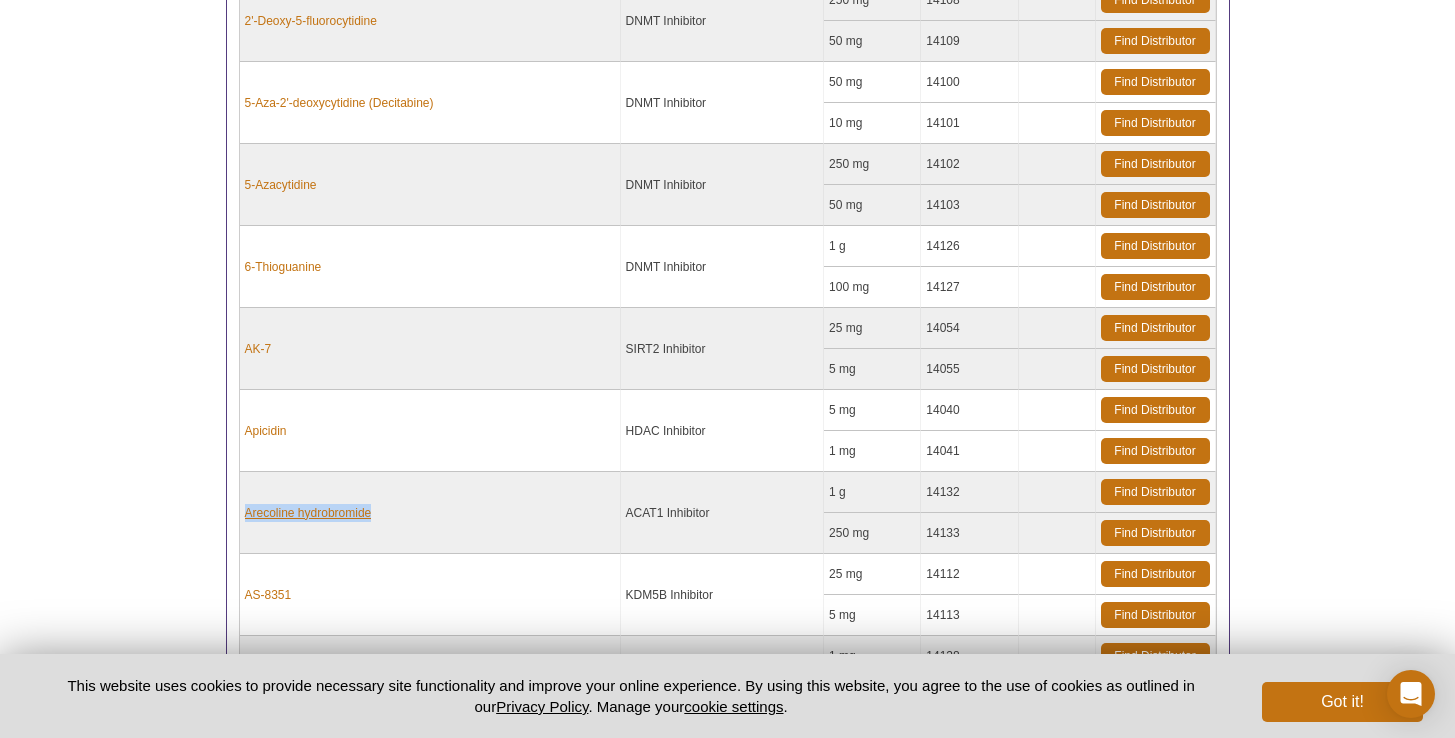 drag, startPoint x: 396, startPoint y: 512, endPoint x: 246, endPoint y: 514, distance: 150.01334 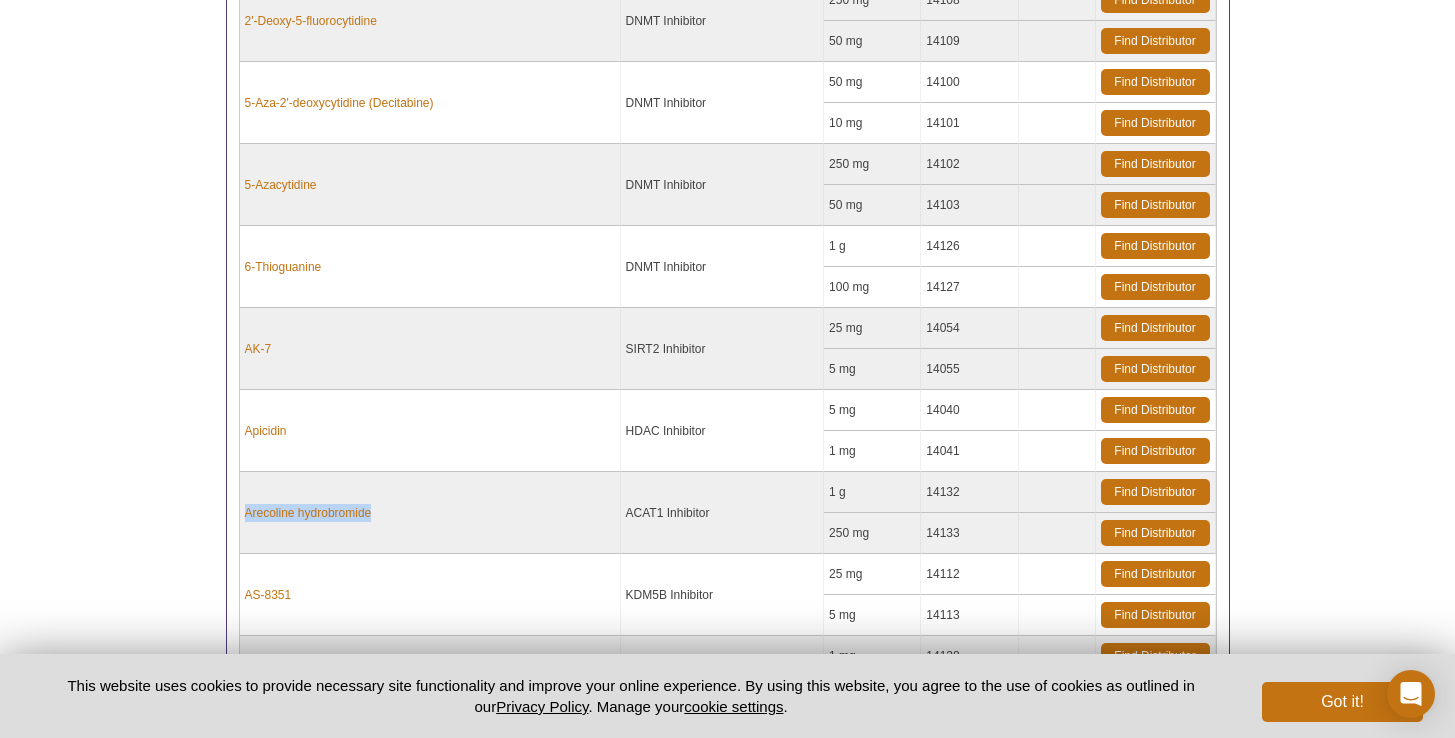 copy on "Arecoline hydrobromide" 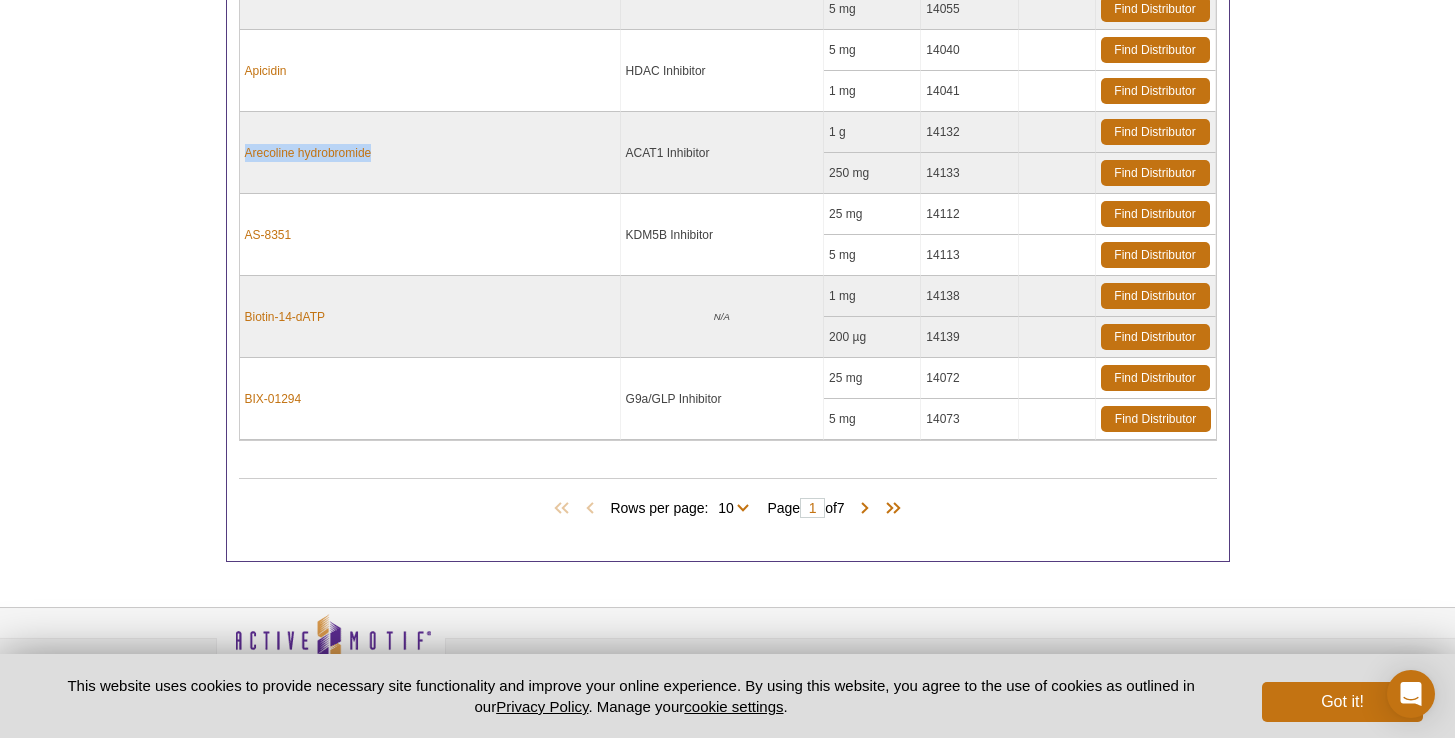 scroll, scrollTop: 970, scrollLeft: 0, axis: vertical 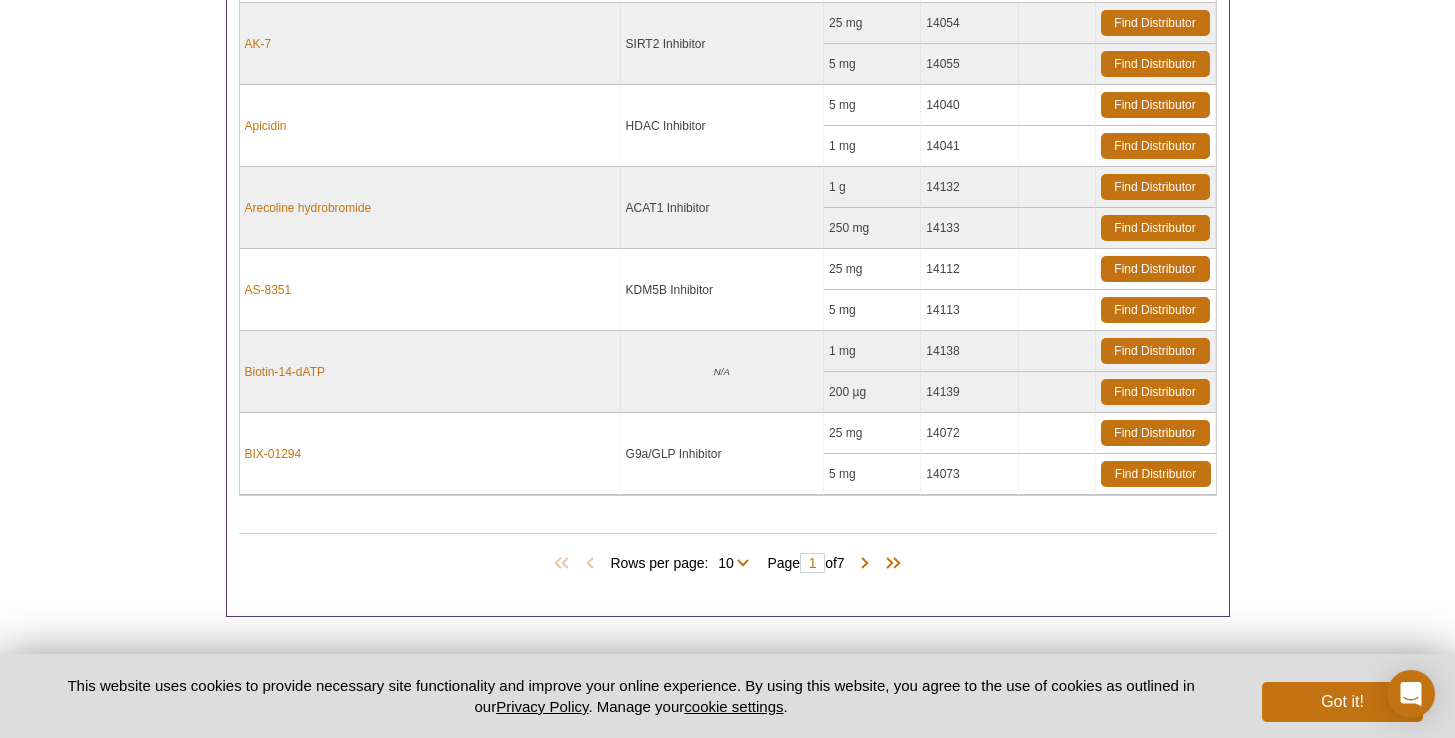 click on "AS-8351" at bounding box center [430, 290] 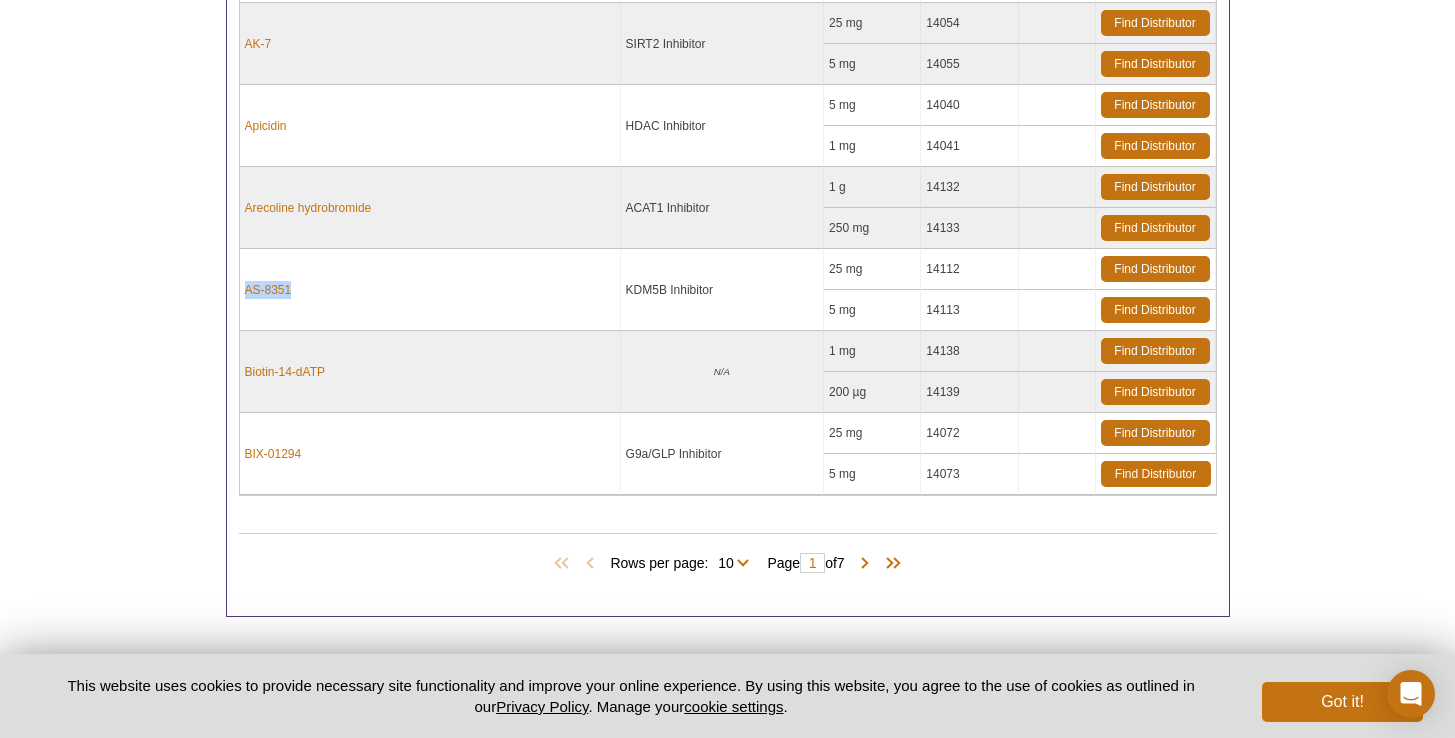 drag, startPoint x: 333, startPoint y: 296, endPoint x: 240, endPoint y: 295, distance: 93.00538 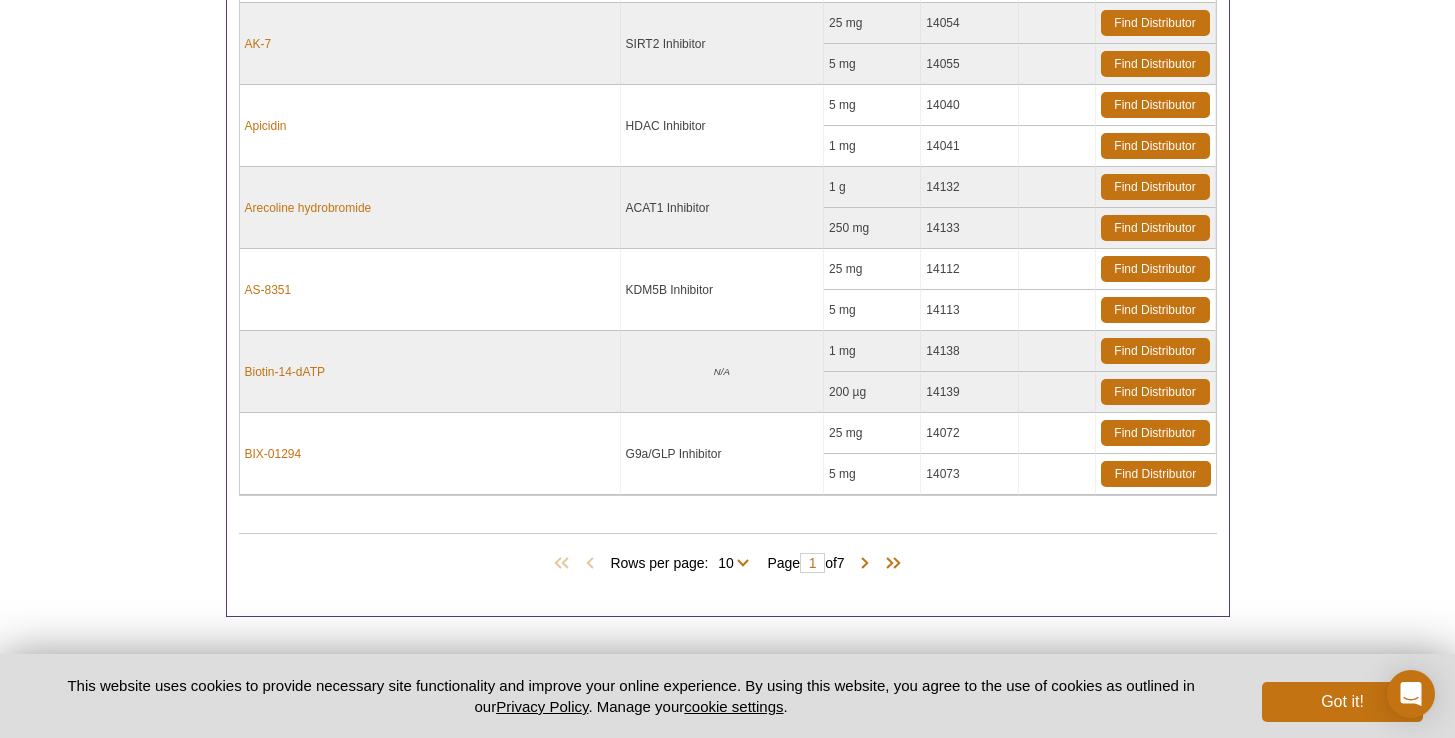 click on "Biotin-14-dATP" at bounding box center [430, 372] 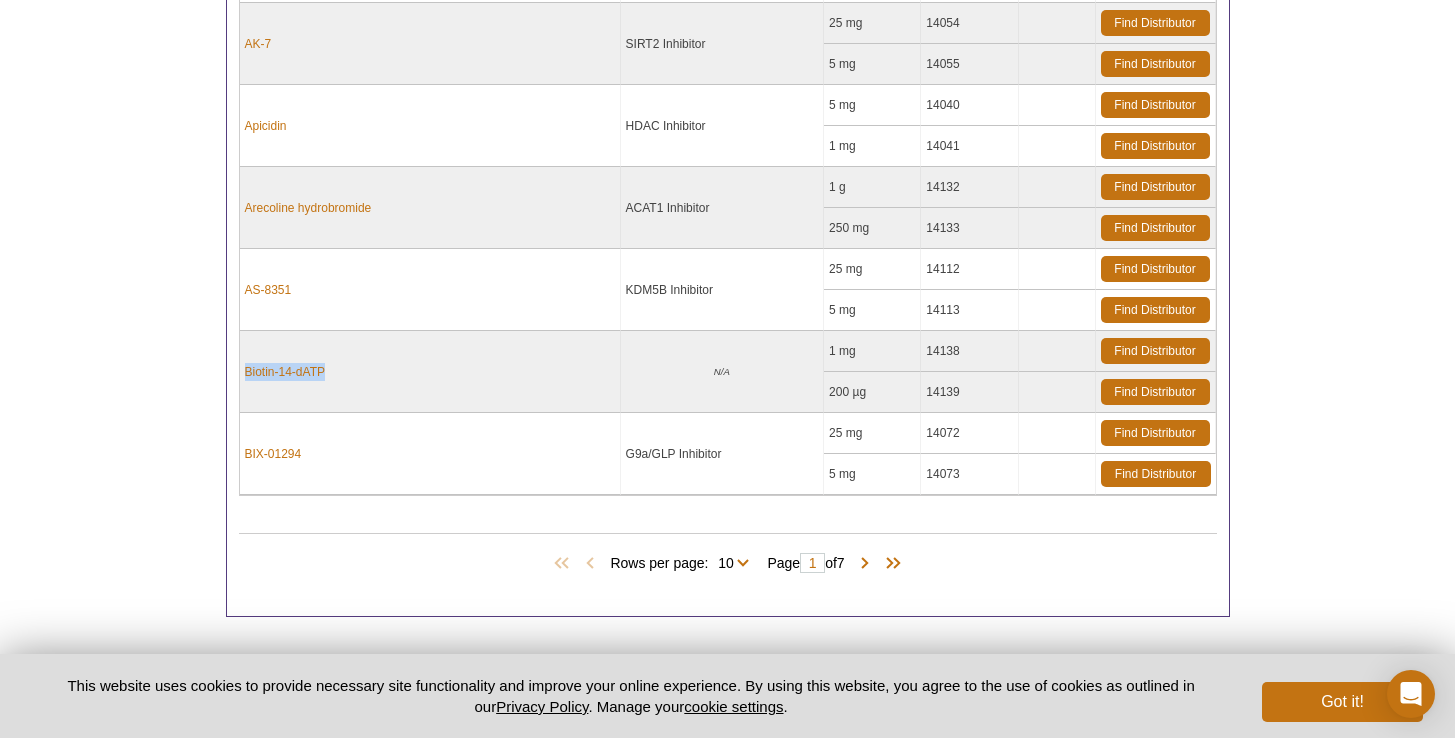 drag, startPoint x: 293, startPoint y: 372, endPoint x: 242, endPoint y: 372, distance: 51 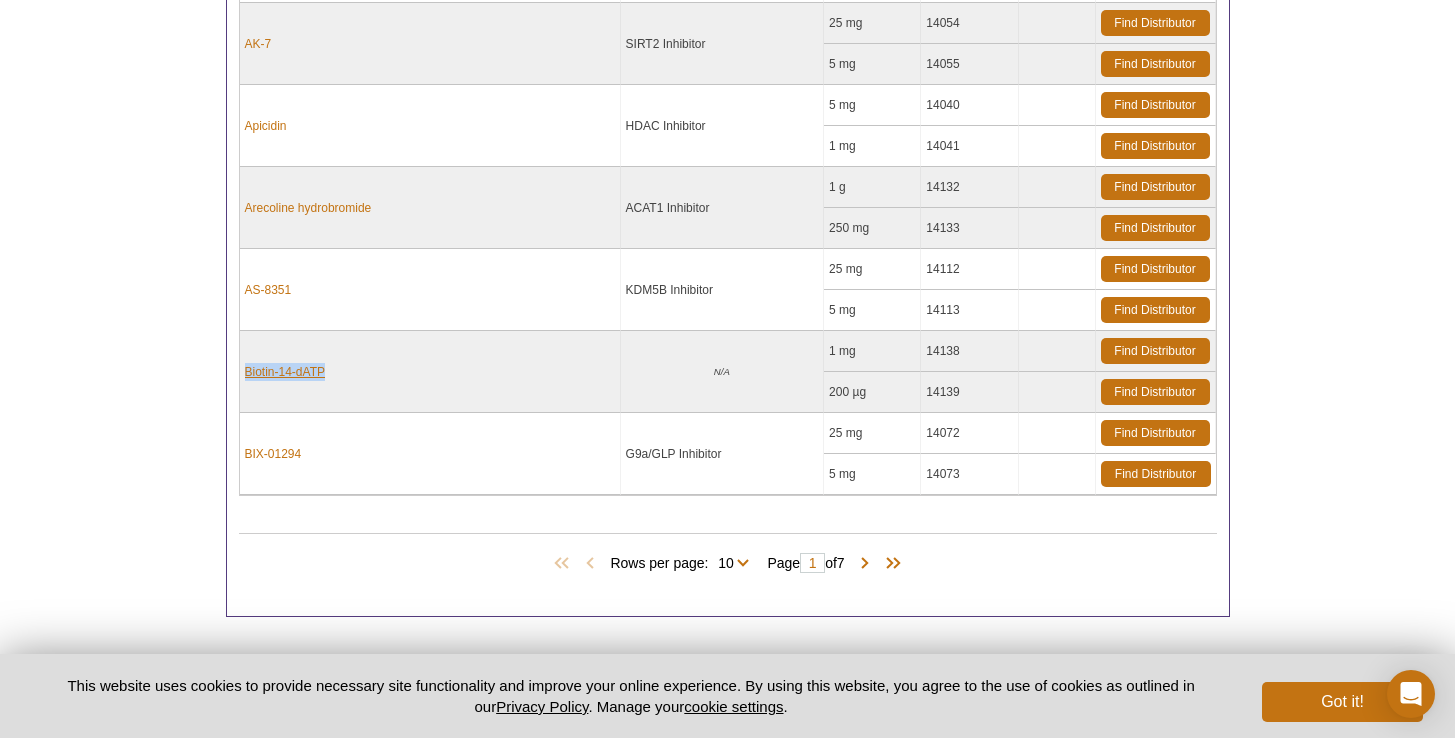copy on "Biotin-14-dATP" 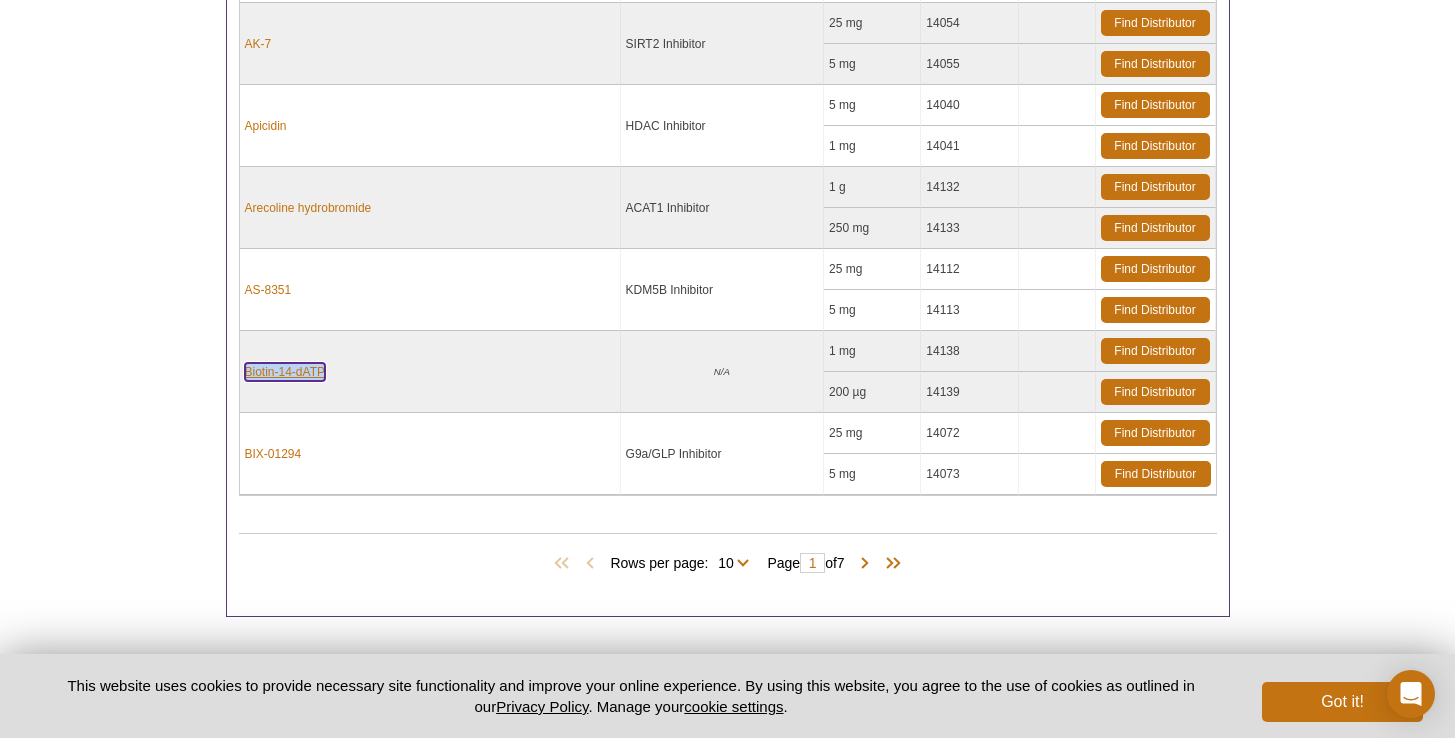 click on "Biotin-14-dATP" at bounding box center [285, 372] 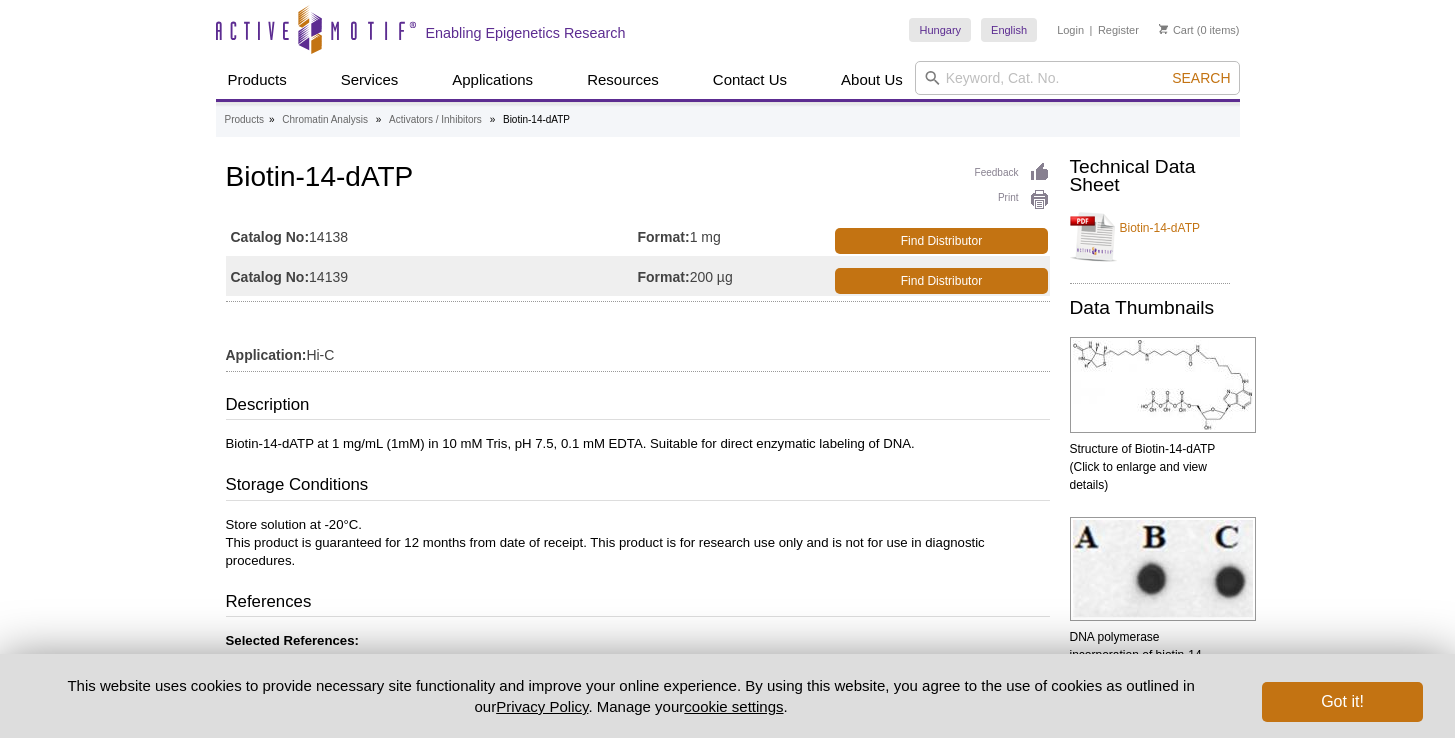 scroll, scrollTop: 0, scrollLeft: 0, axis: both 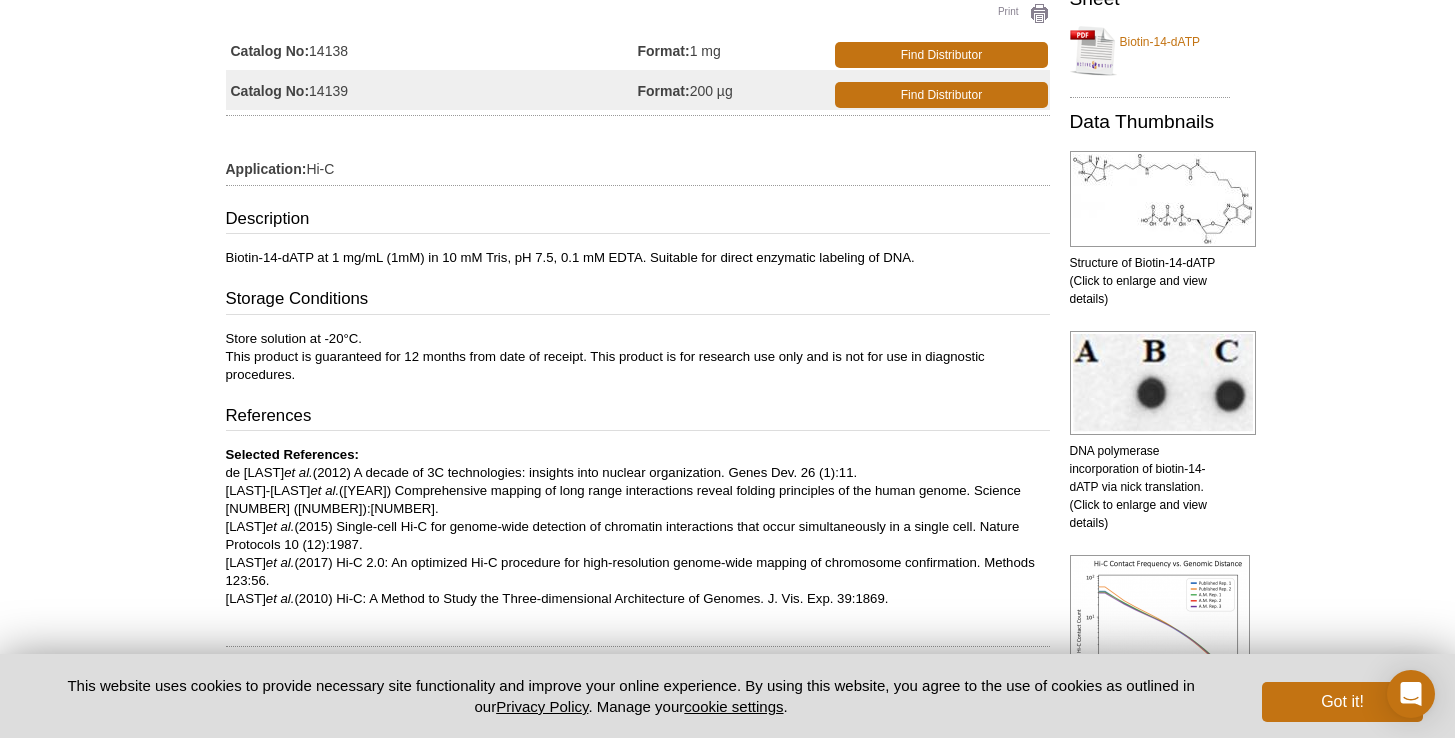 click on "Biotin-14-dATP at 1 mg/mL (1mM) in 10 mM Tris, pH 7.5, 0.1 mM EDTA. Suitable for direct enzymatic labeling of DNA." at bounding box center (638, 258) 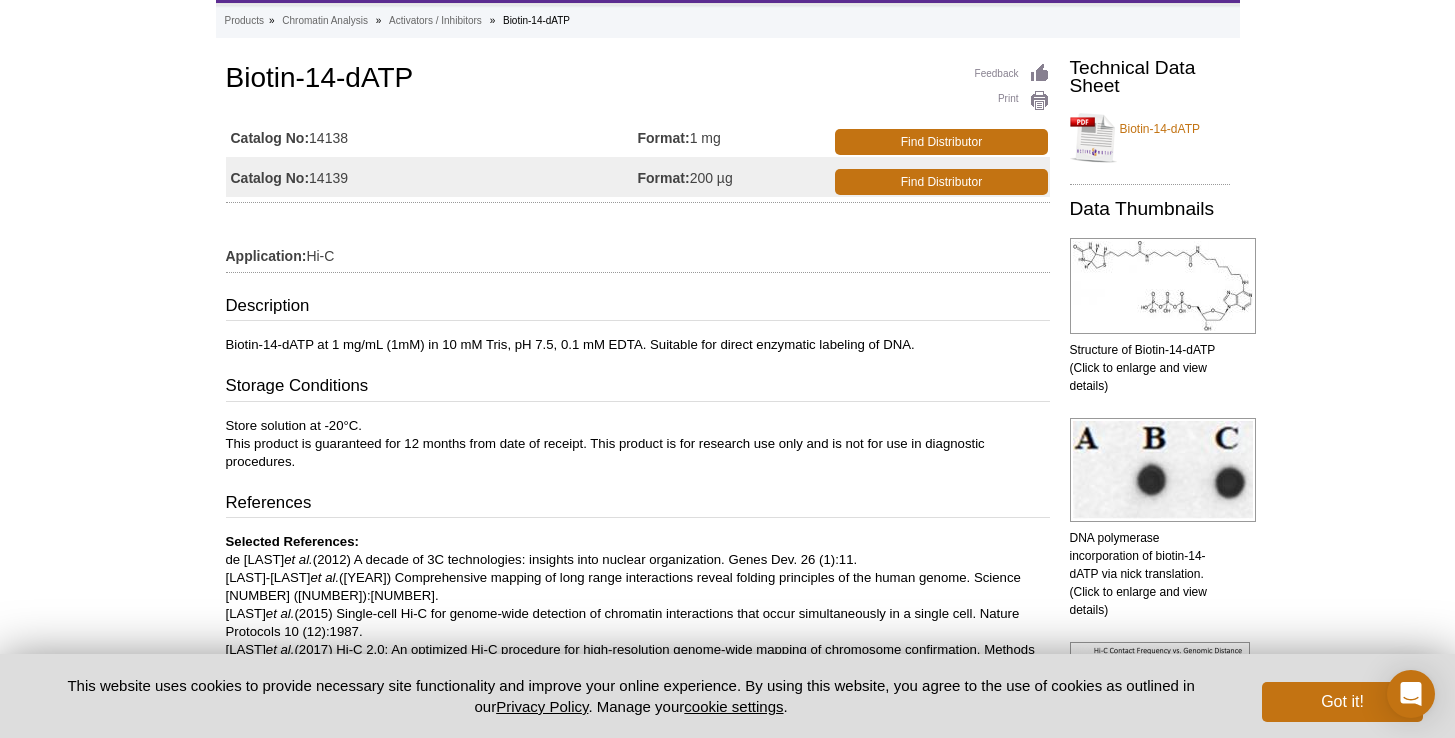 scroll, scrollTop: 0, scrollLeft: 0, axis: both 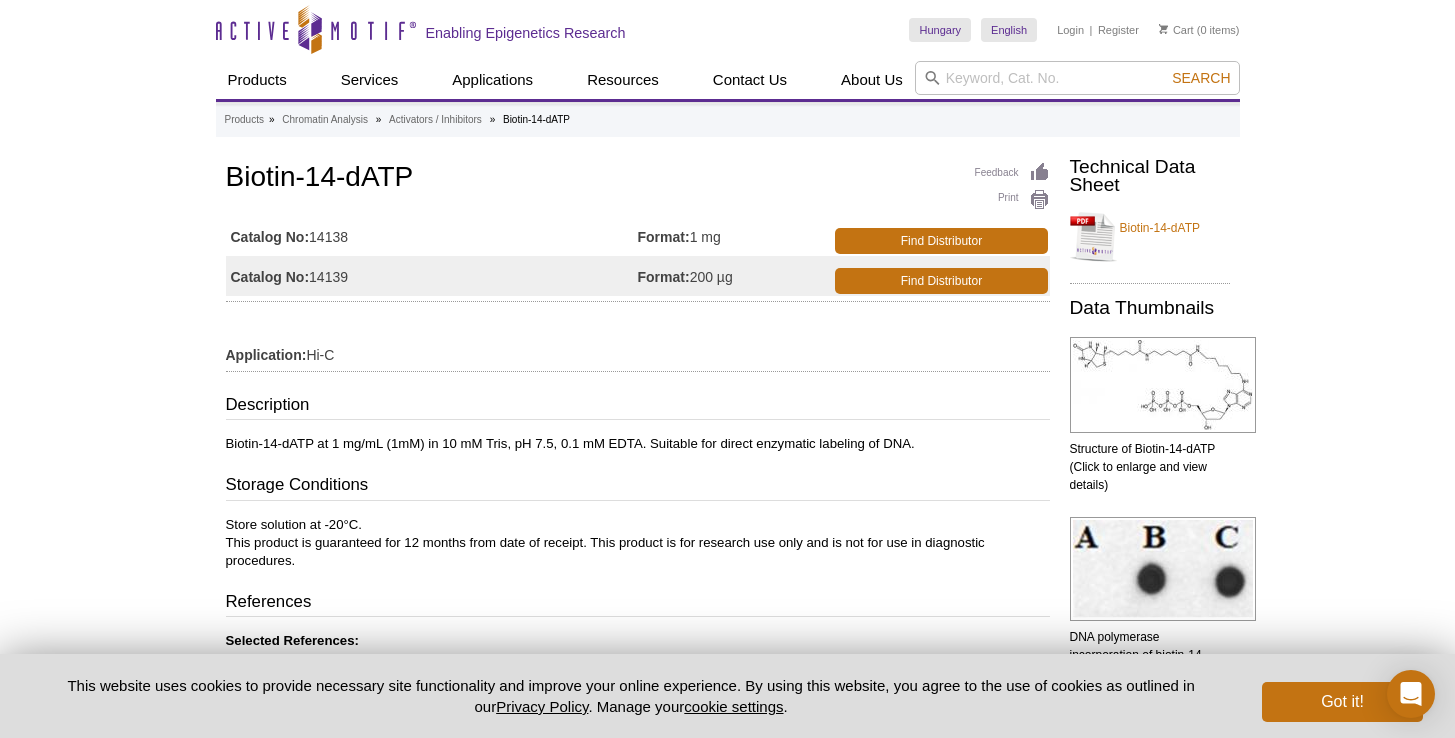 click on "Catalog No:  14139" at bounding box center (432, 276) 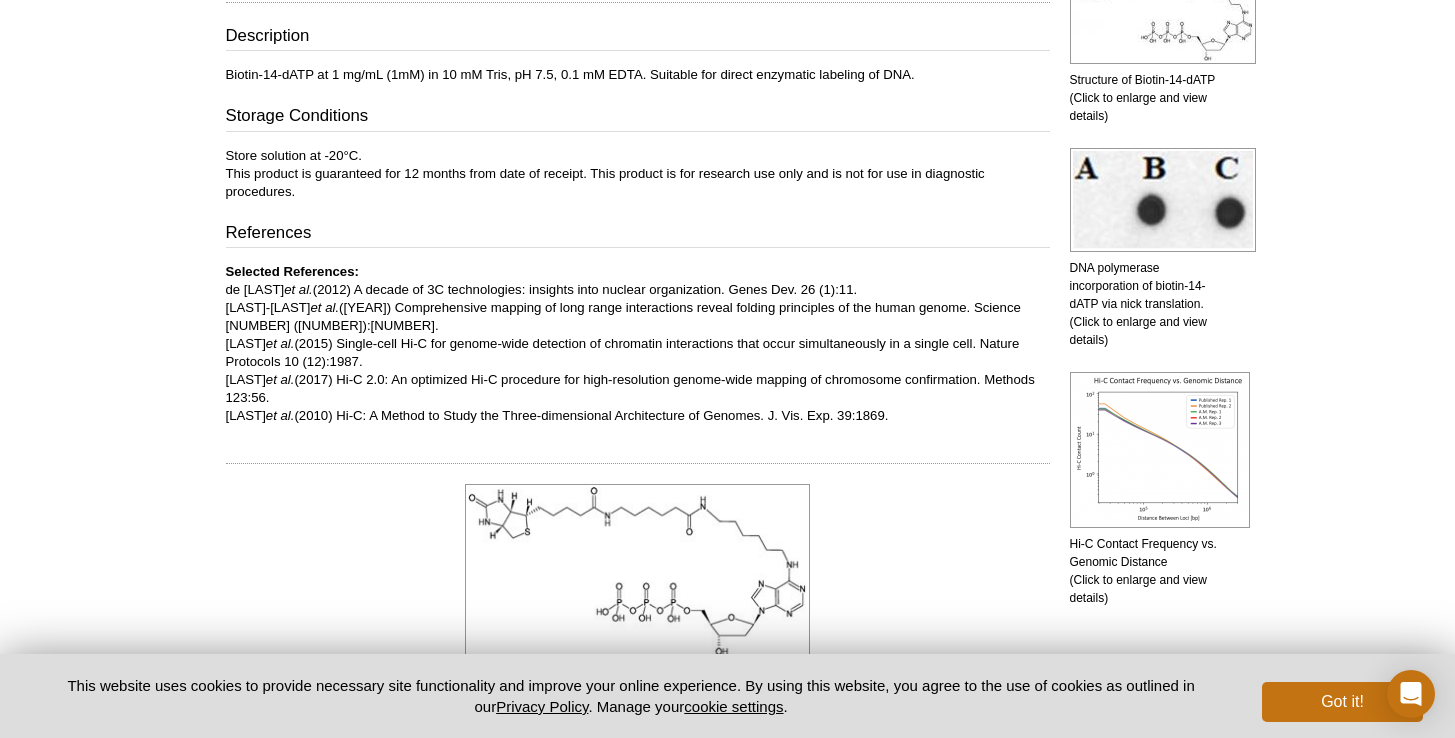 scroll, scrollTop: 0, scrollLeft: 0, axis: both 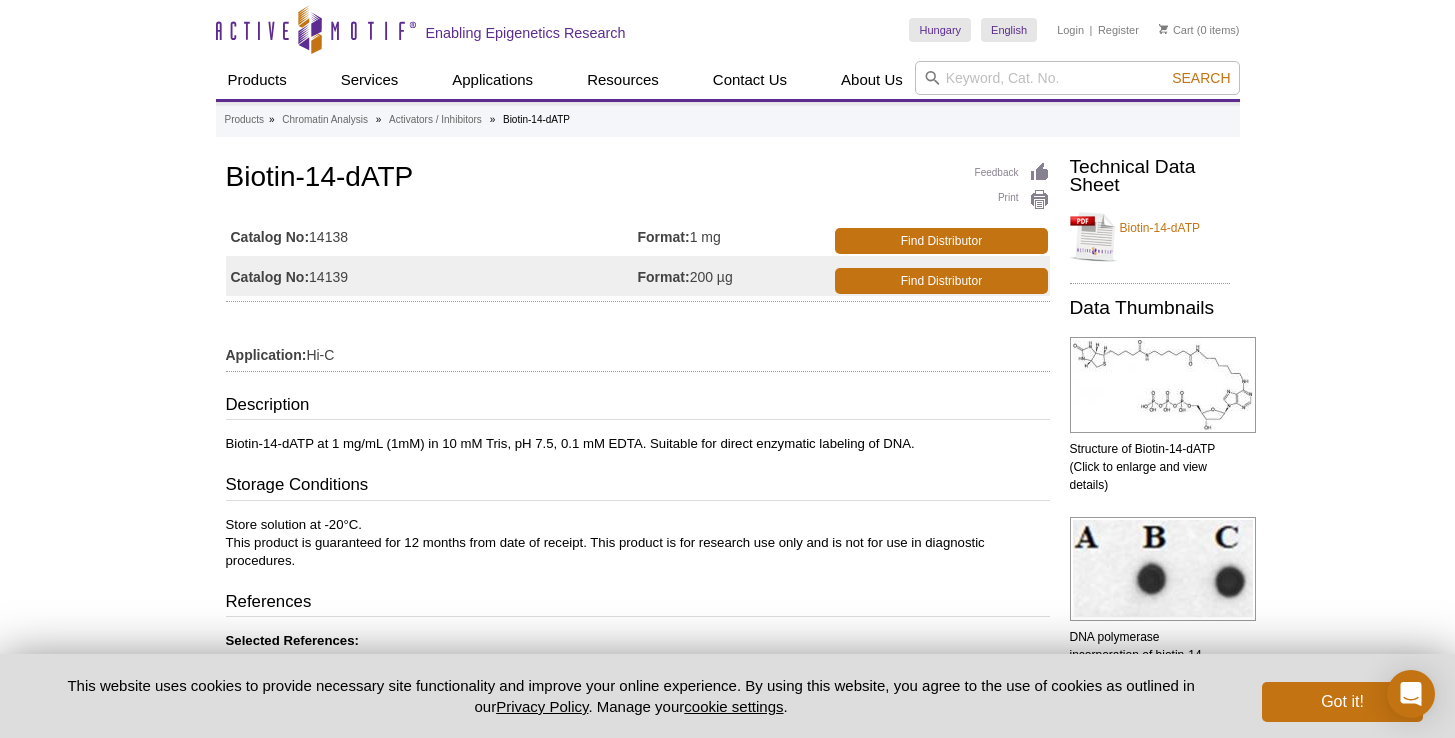 drag, startPoint x: 379, startPoint y: 237, endPoint x: 317, endPoint y: 232, distance: 62.201286 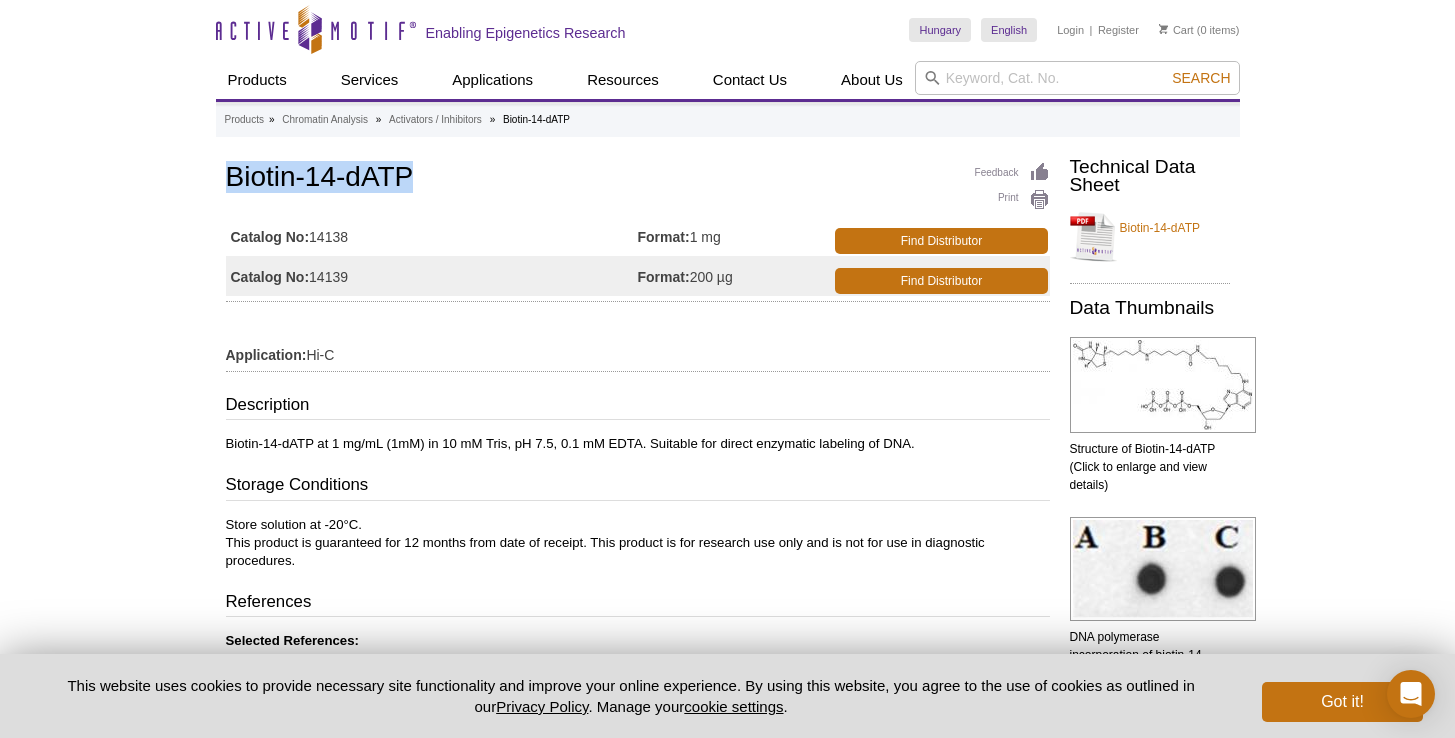 drag, startPoint x: 325, startPoint y: 168, endPoint x: 448, endPoint y: 168, distance: 123 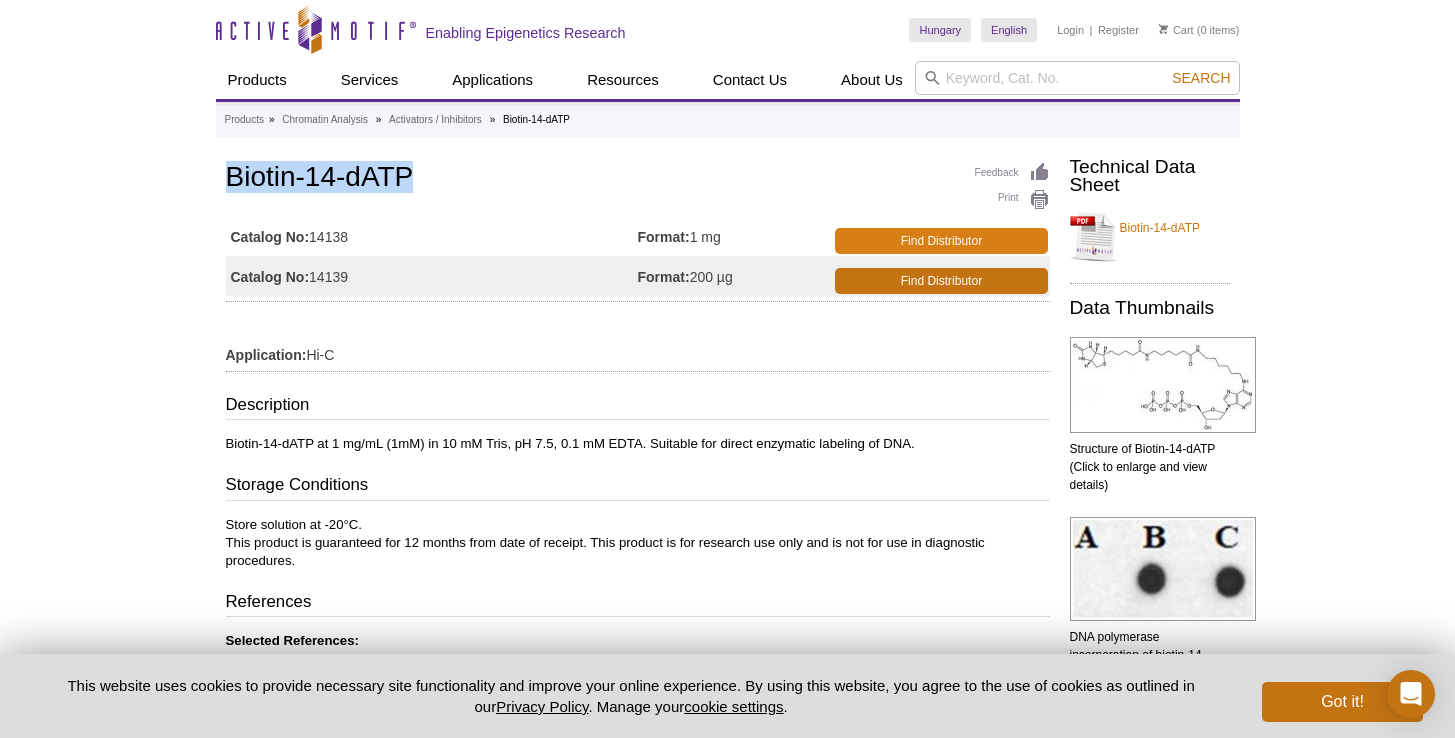 copy on "Biotin-14-dATP" 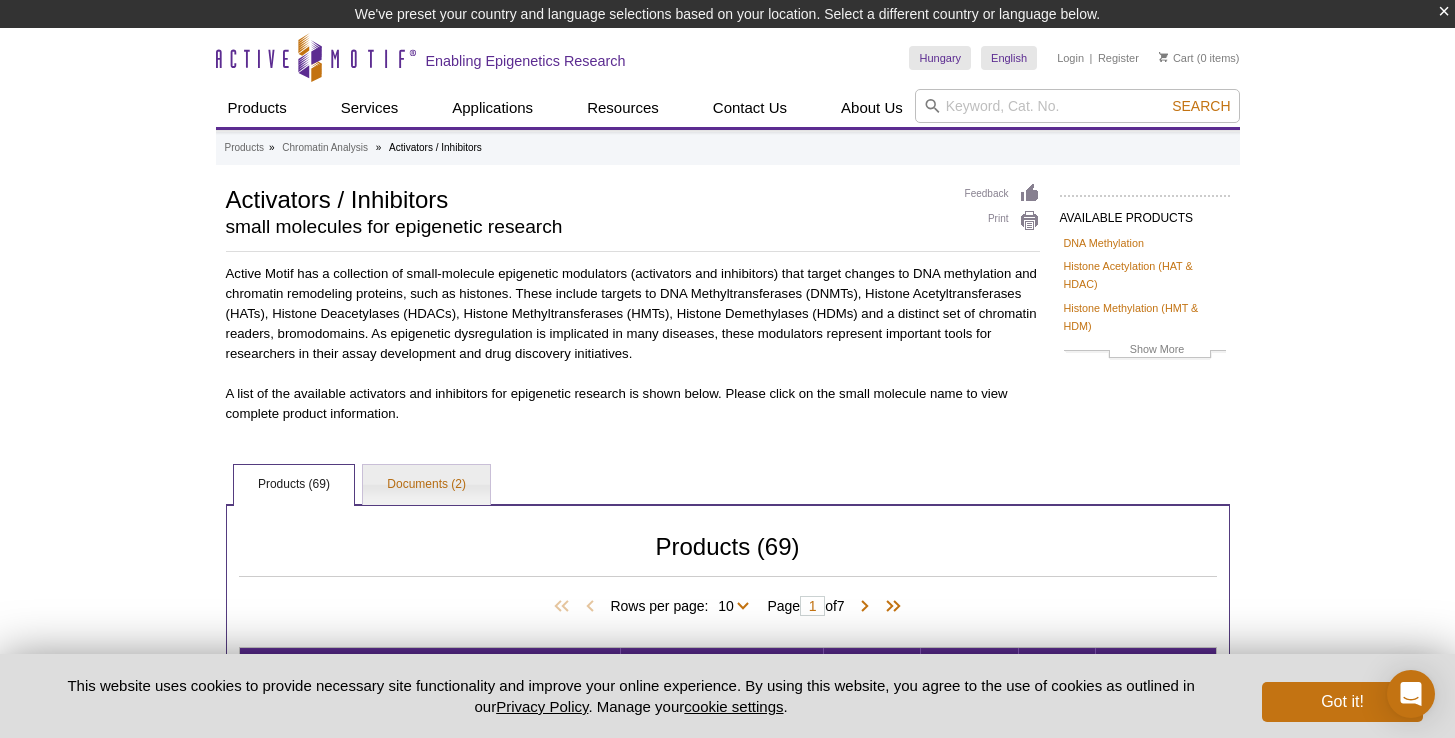 select on "69" 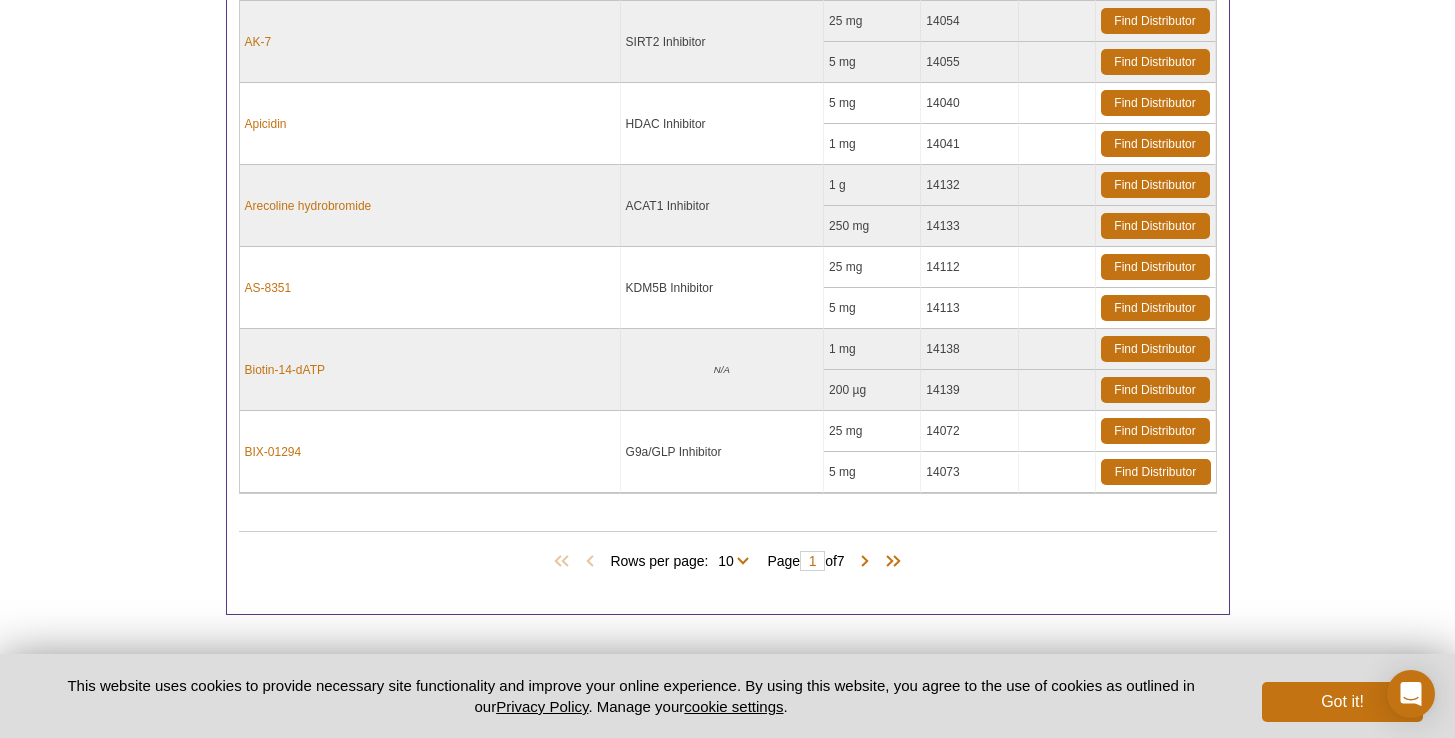 scroll, scrollTop: 0, scrollLeft: 0, axis: both 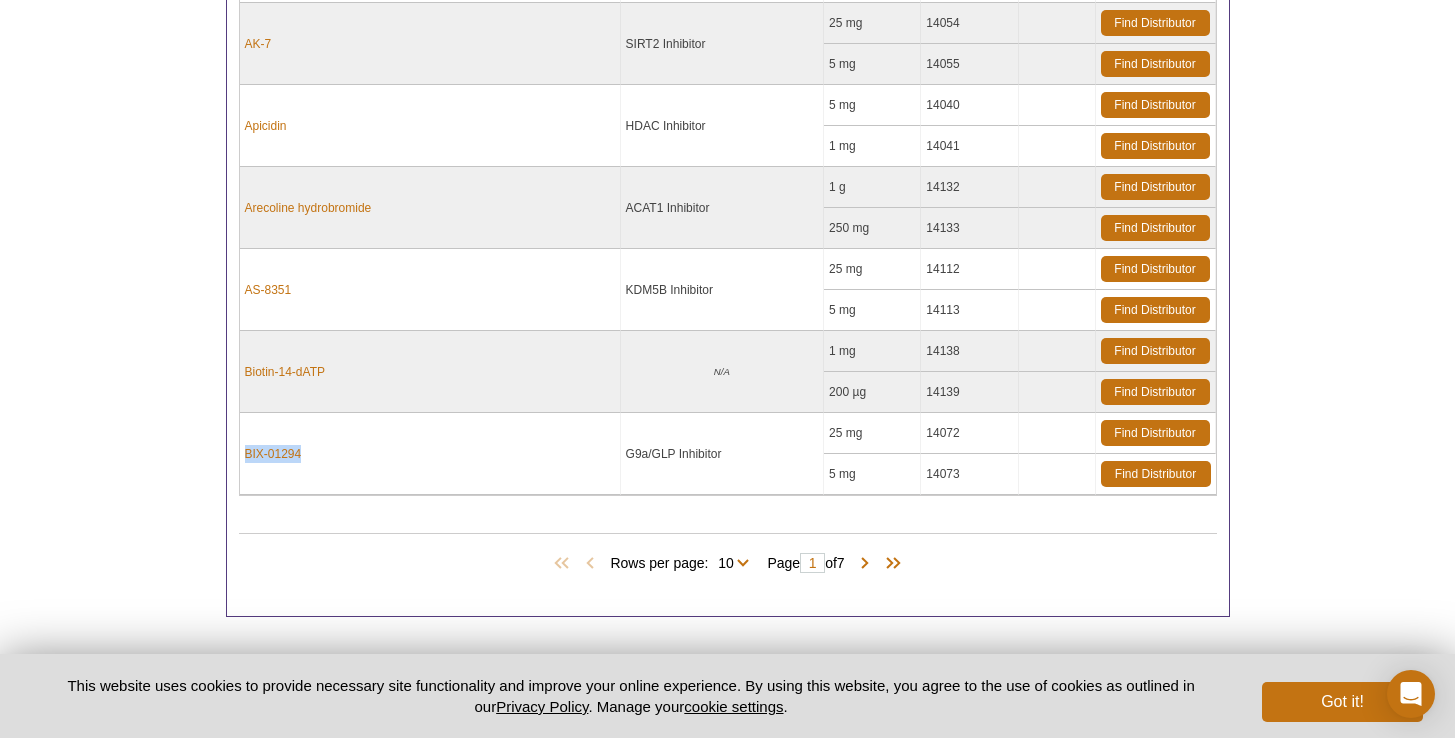 drag, startPoint x: 333, startPoint y: 455, endPoint x: 239, endPoint y: 457, distance: 94.02127 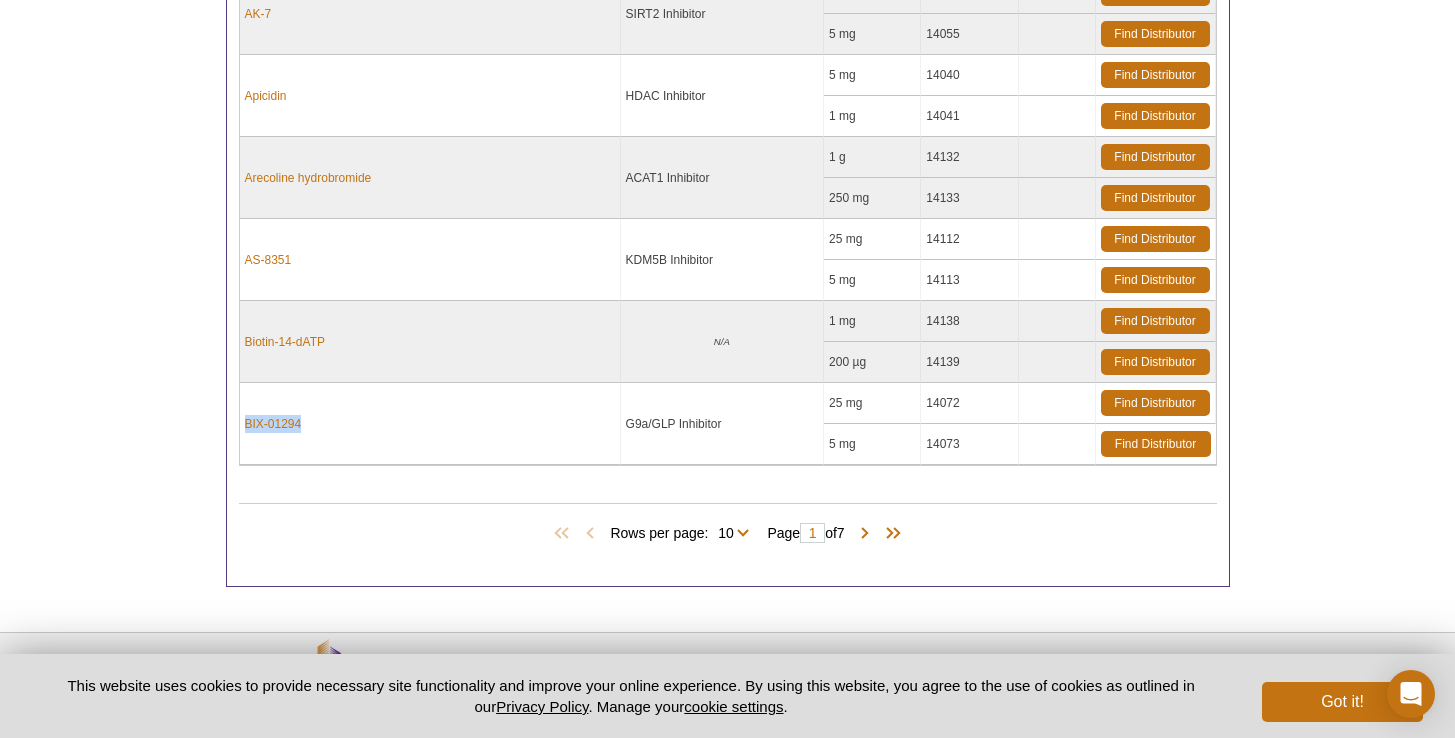 scroll, scrollTop: 970, scrollLeft: 0, axis: vertical 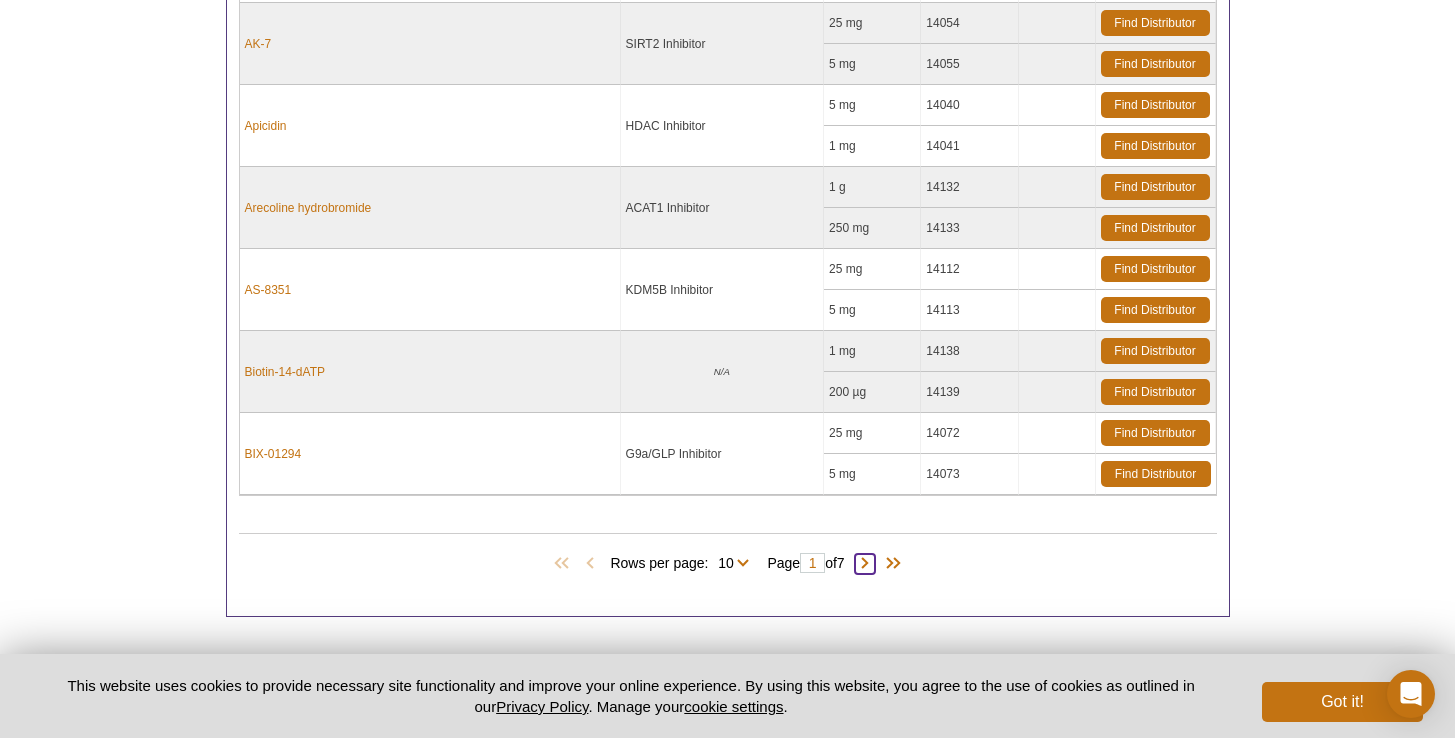 click at bounding box center [865, 564] 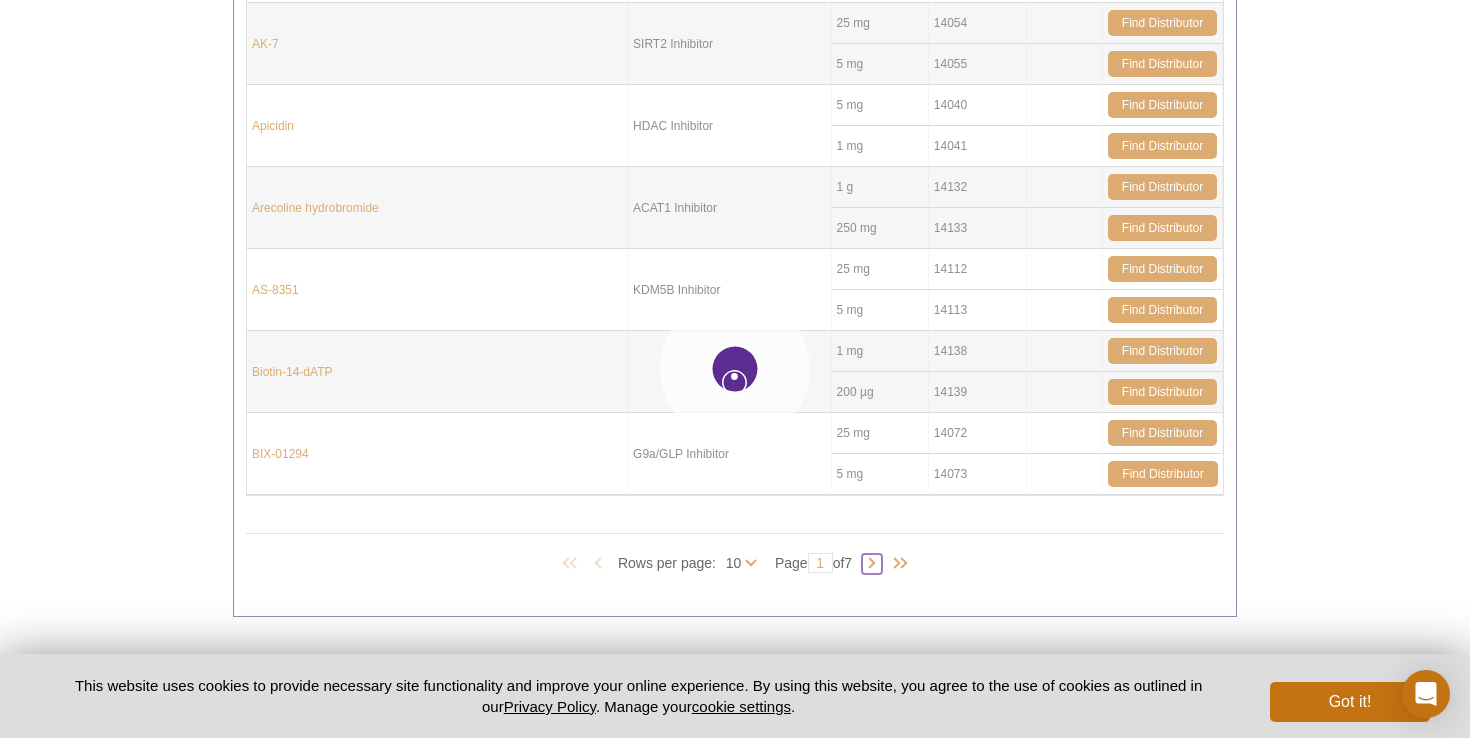 select on "10" 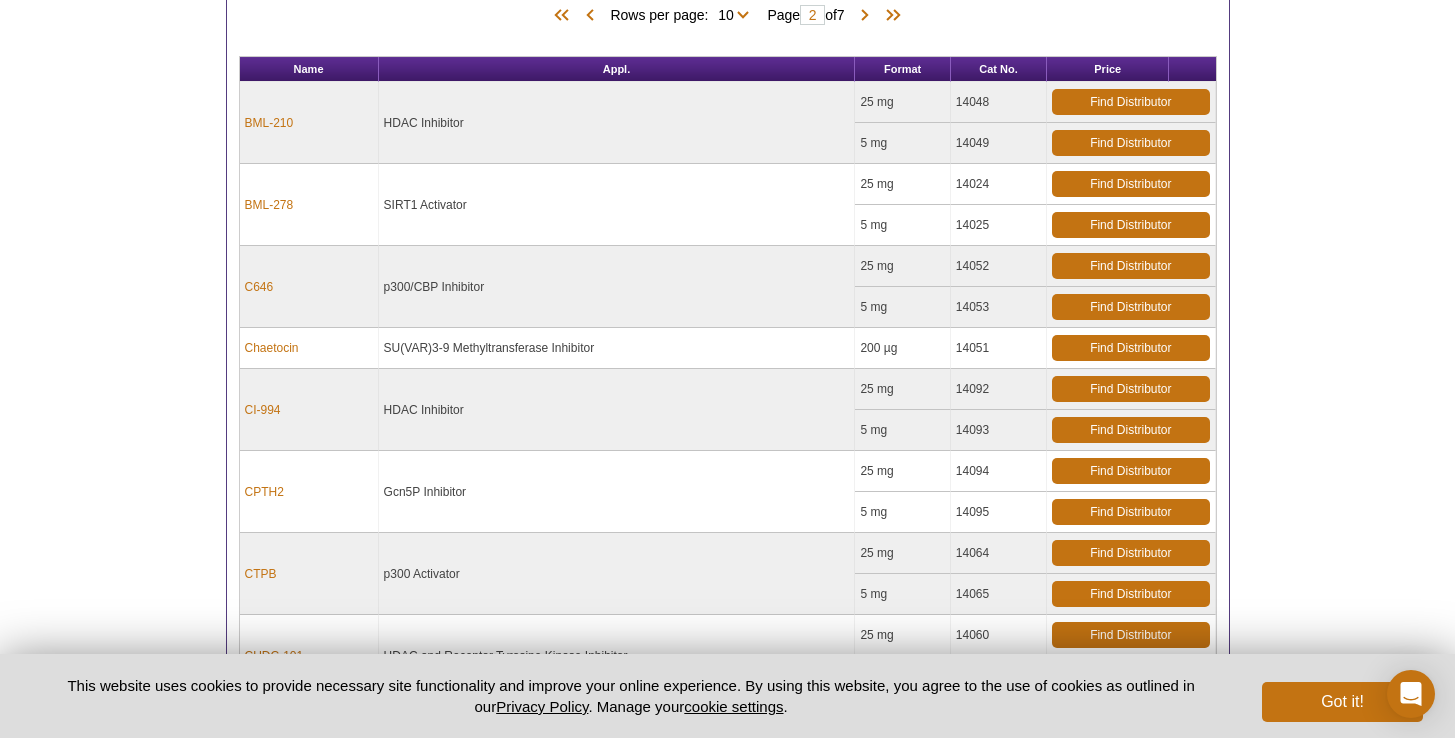 scroll, scrollTop: 279, scrollLeft: 0, axis: vertical 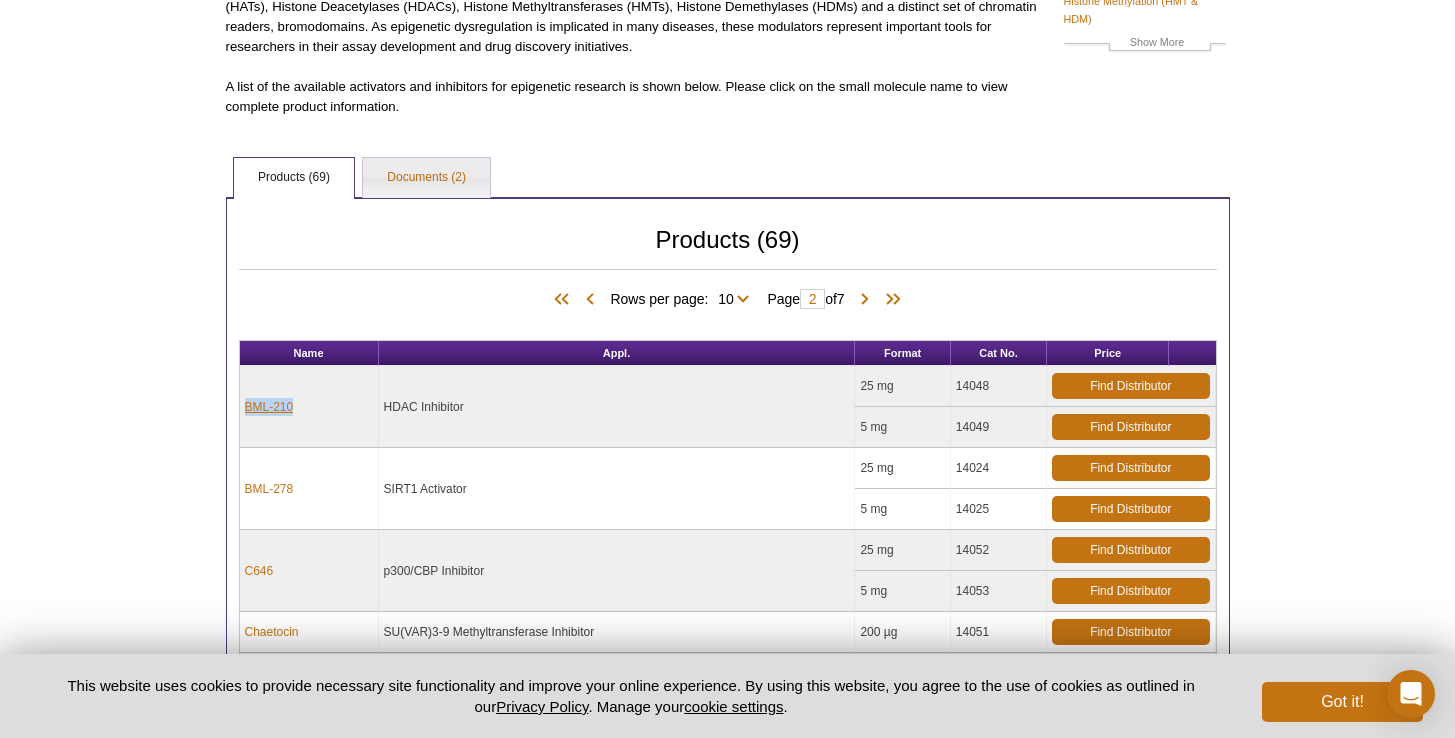 drag, startPoint x: 307, startPoint y: 408, endPoint x: 245, endPoint y: 414, distance: 62.289646 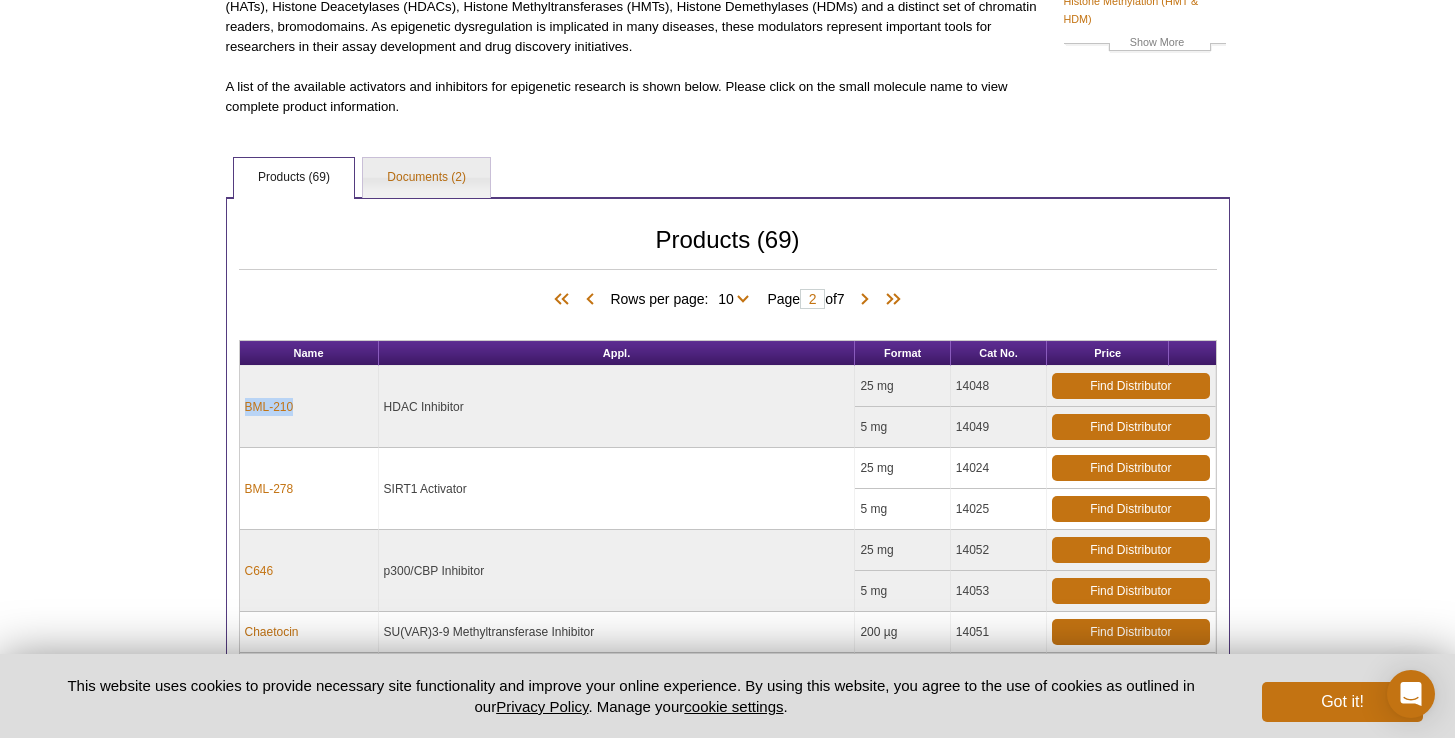 copy on "BML-210" 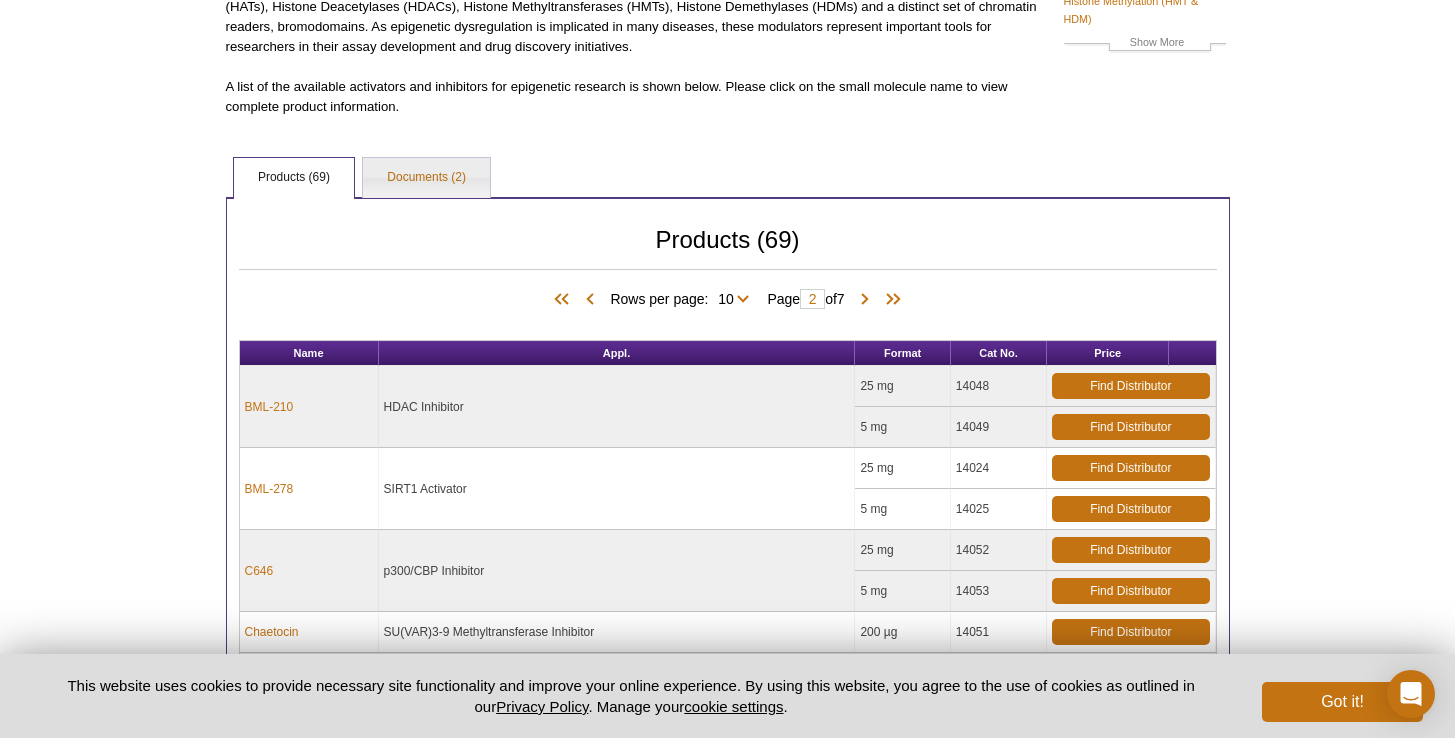 click on "SIRT1 Activator" at bounding box center [617, 489] 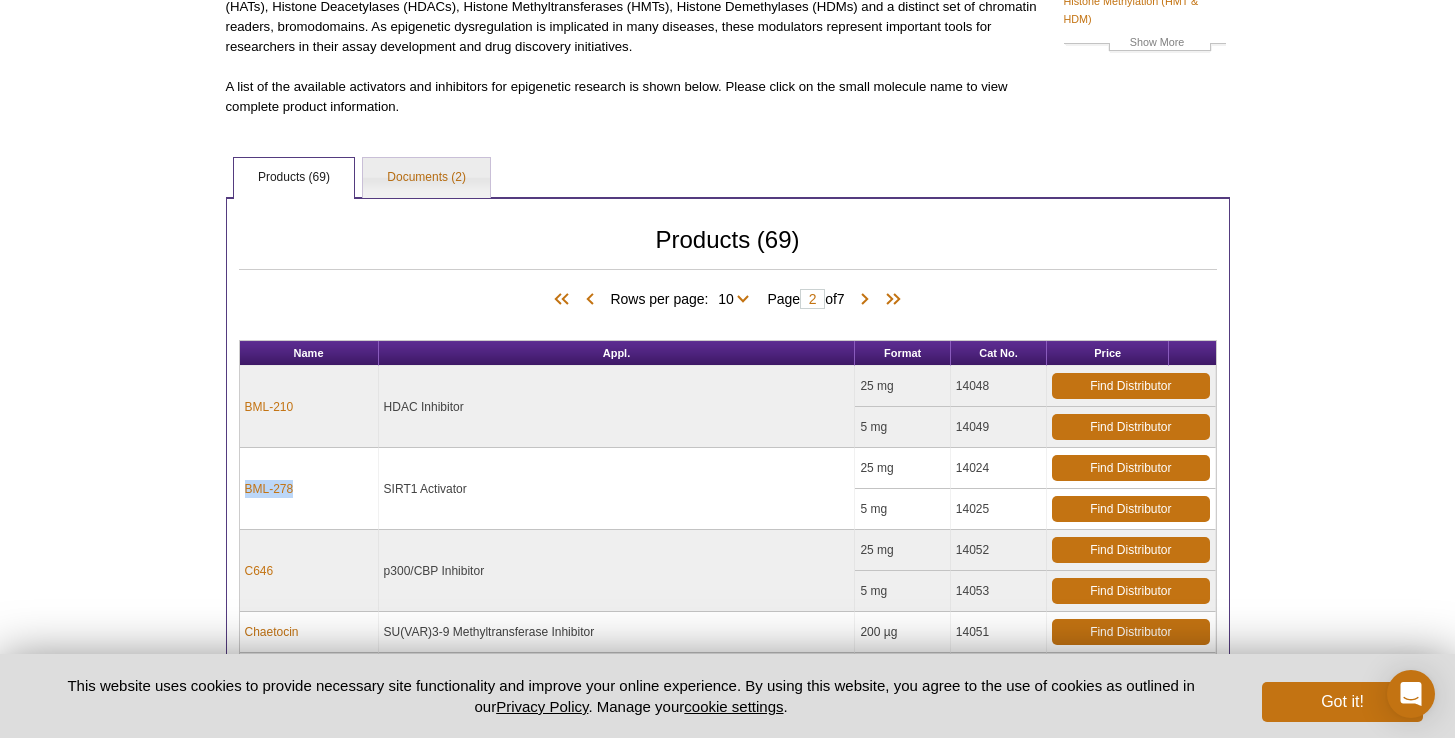 drag, startPoint x: 308, startPoint y: 492, endPoint x: 243, endPoint y: 494, distance: 65.03076 